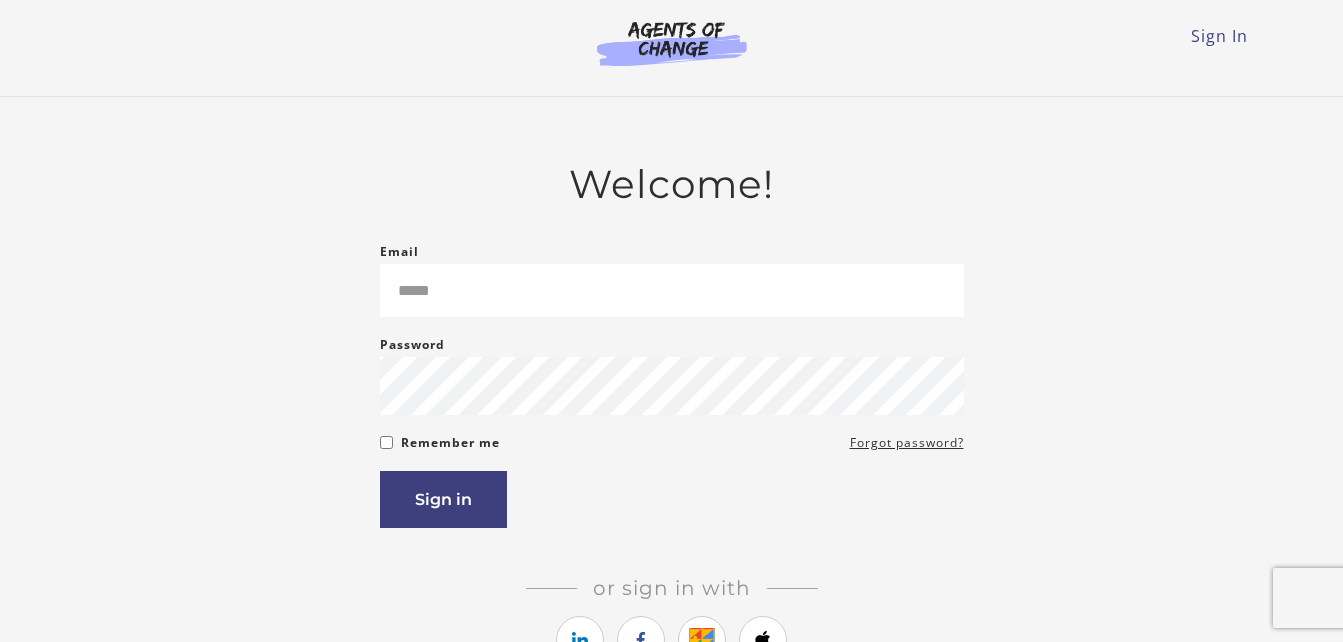 scroll, scrollTop: 0, scrollLeft: 0, axis: both 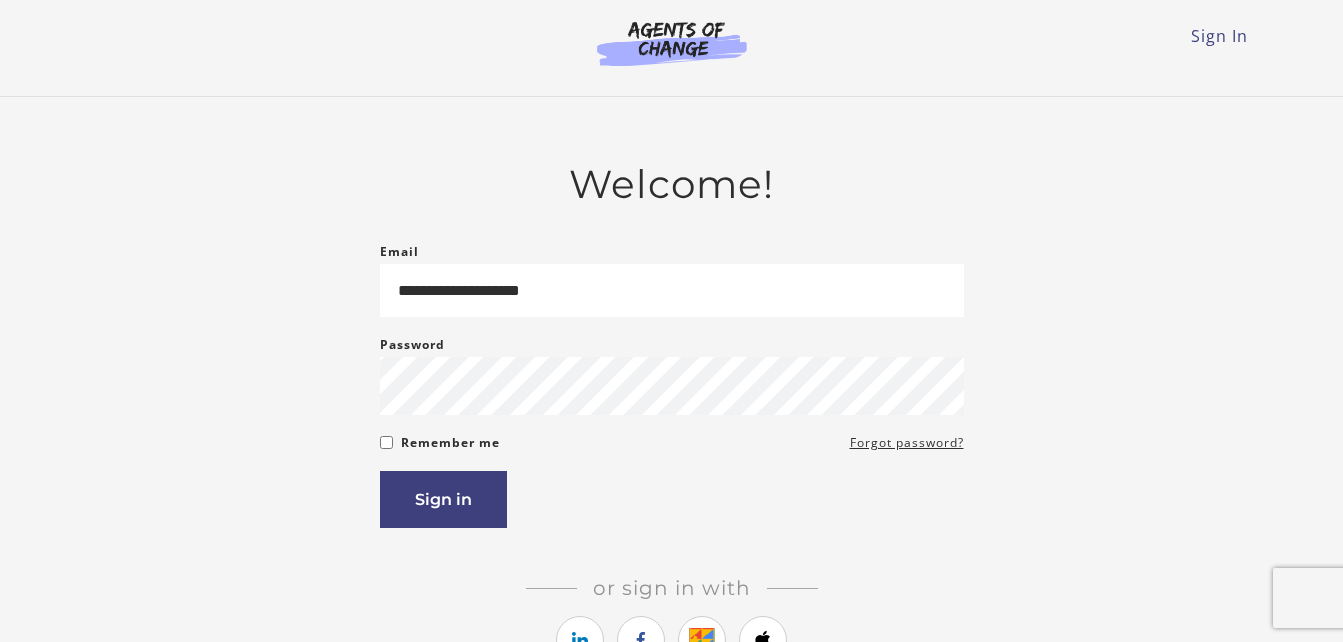 type on "**********" 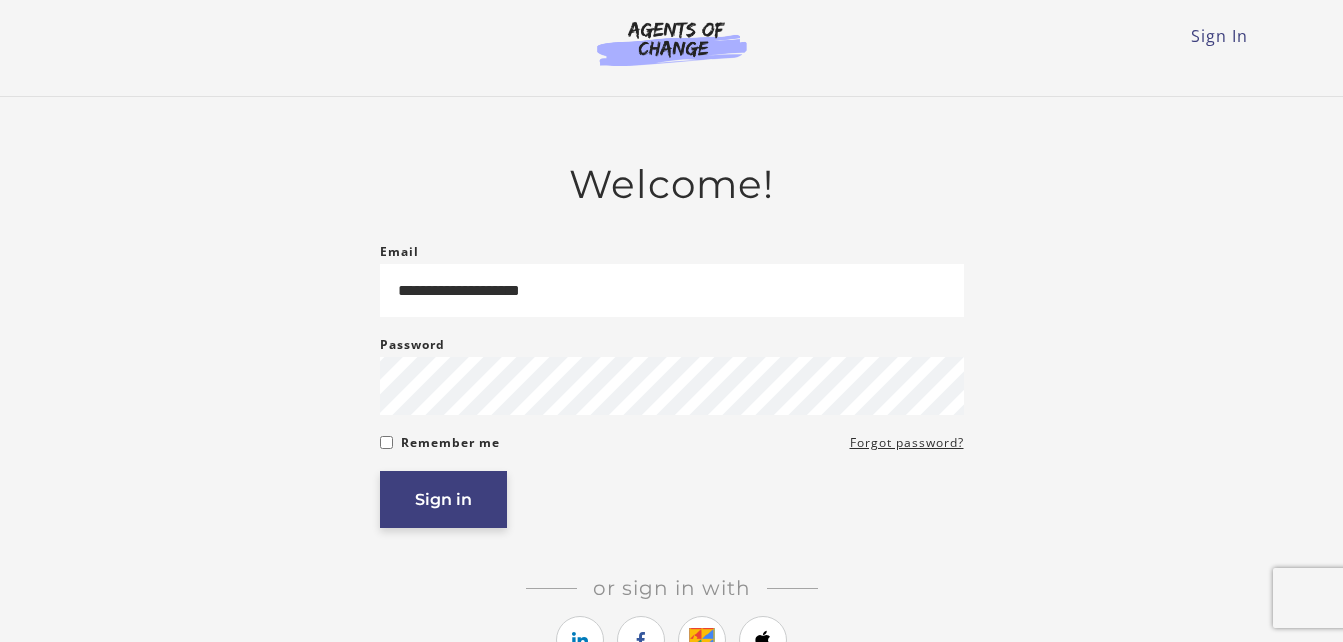 click on "Sign in" at bounding box center (443, 499) 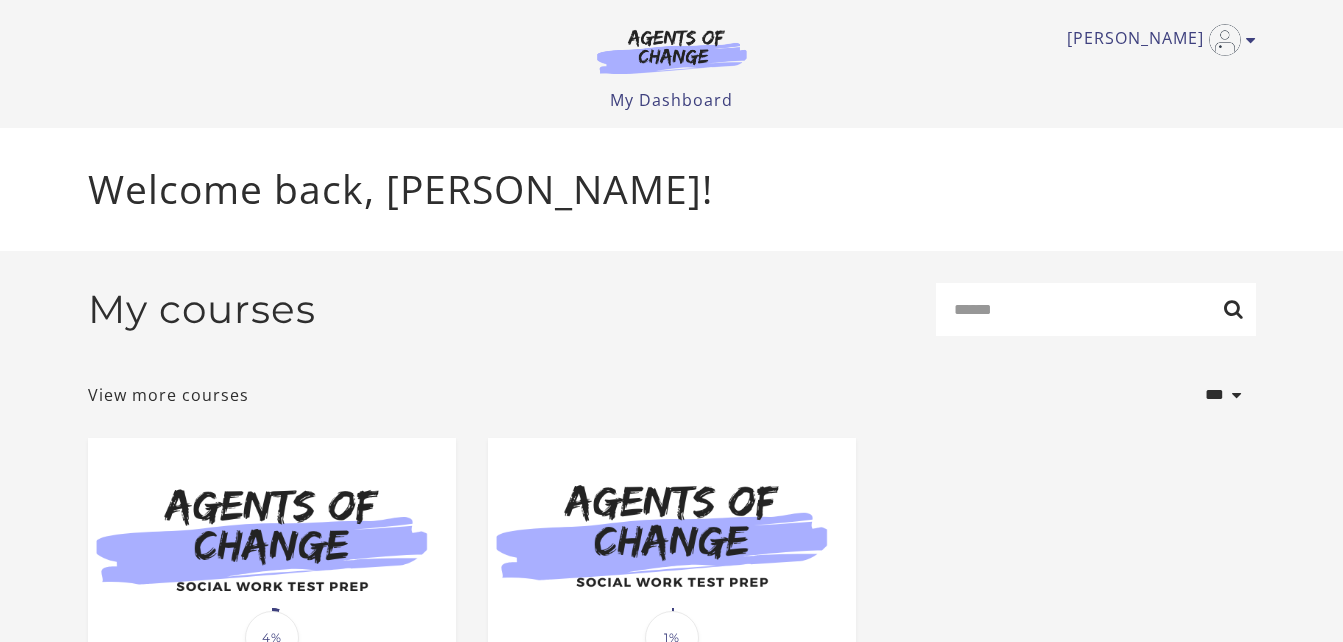 scroll, scrollTop: 0, scrollLeft: 0, axis: both 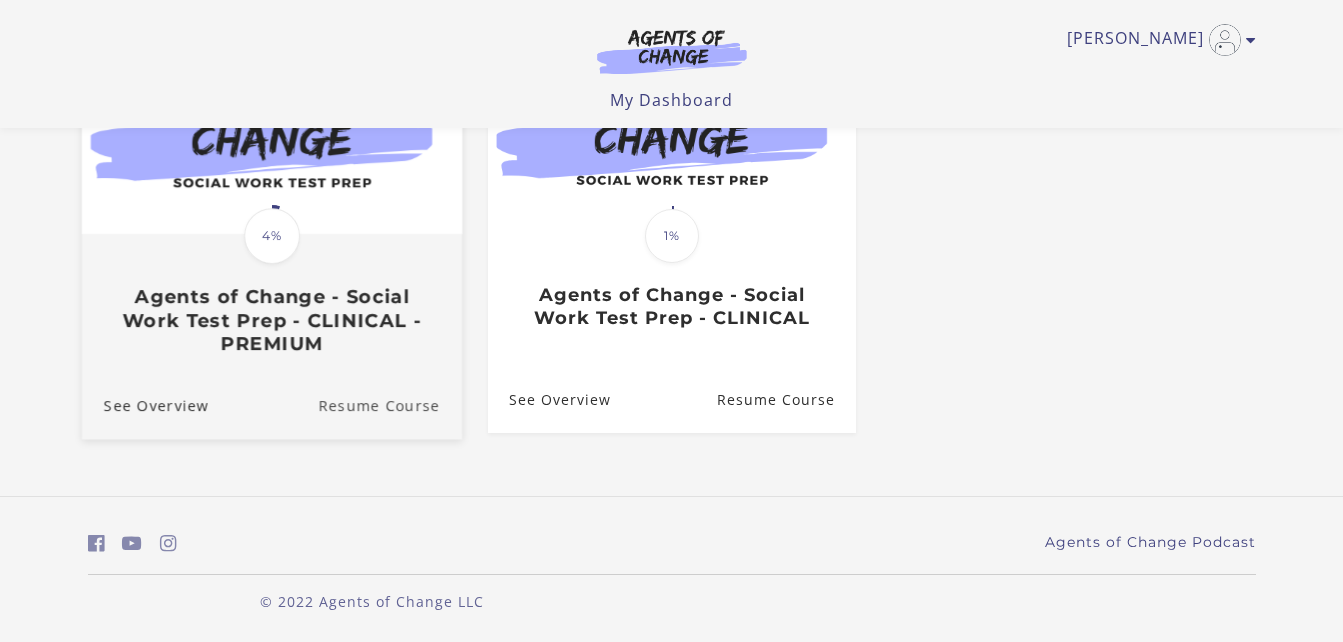 click on "Resume Course" at bounding box center (390, 404) 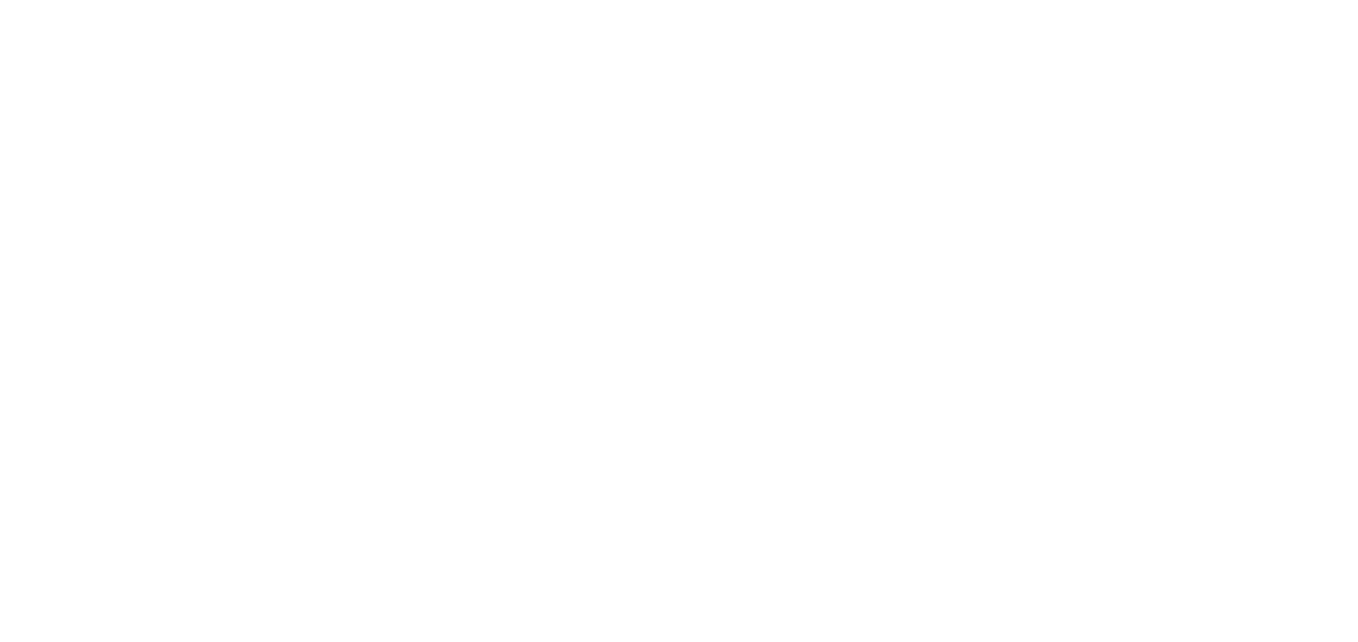 scroll, scrollTop: 0, scrollLeft: 0, axis: both 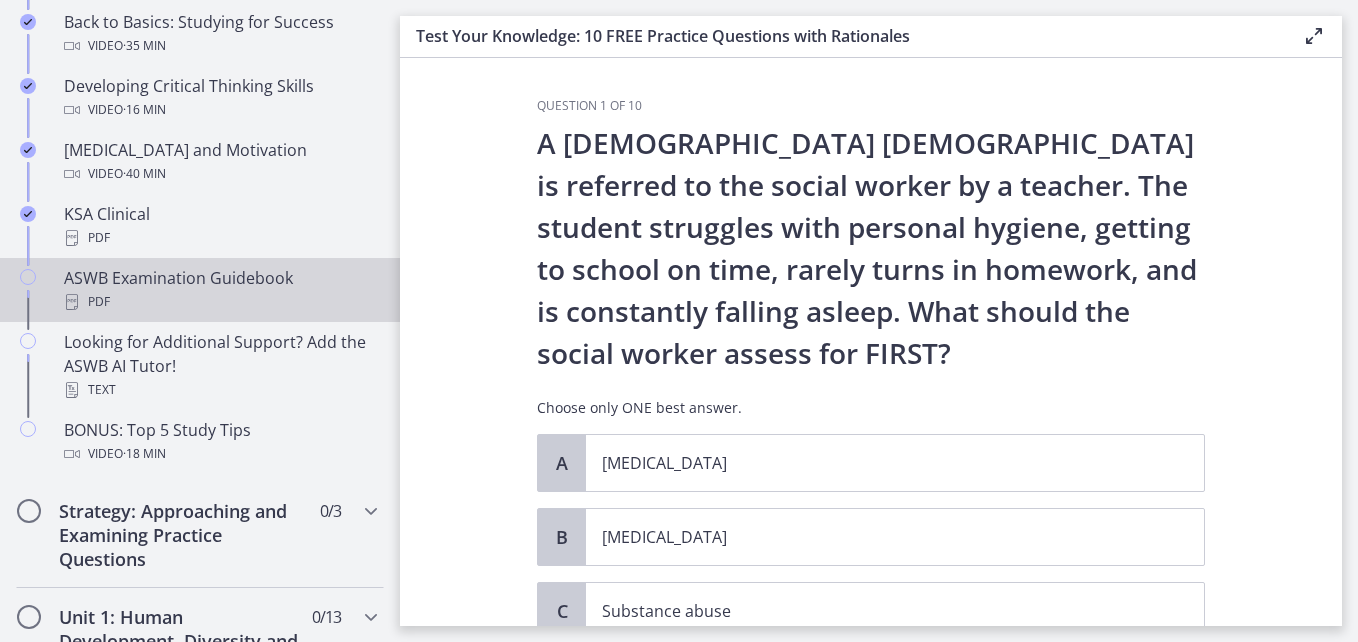 click on "ASWB Examination Guidebook
PDF" at bounding box center (220, 290) 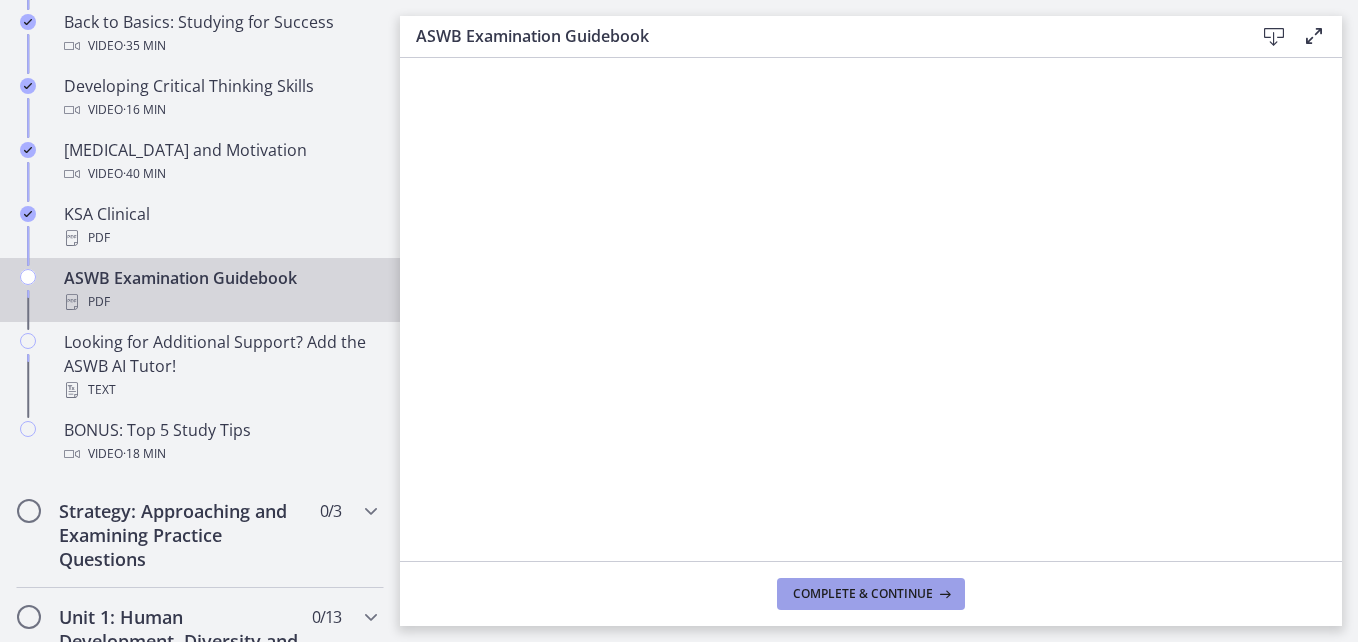 click on "Complete & continue" at bounding box center (863, 594) 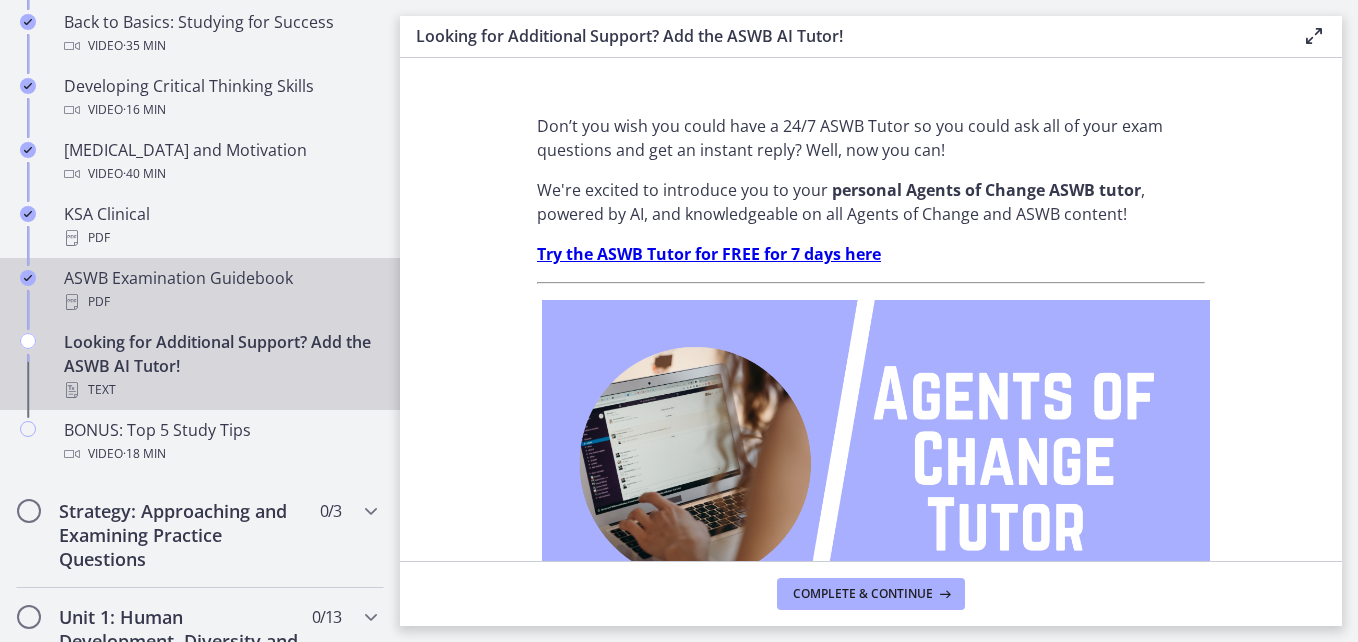 click on "ASWB Examination Guidebook
PDF" at bounding box center (220, 290) 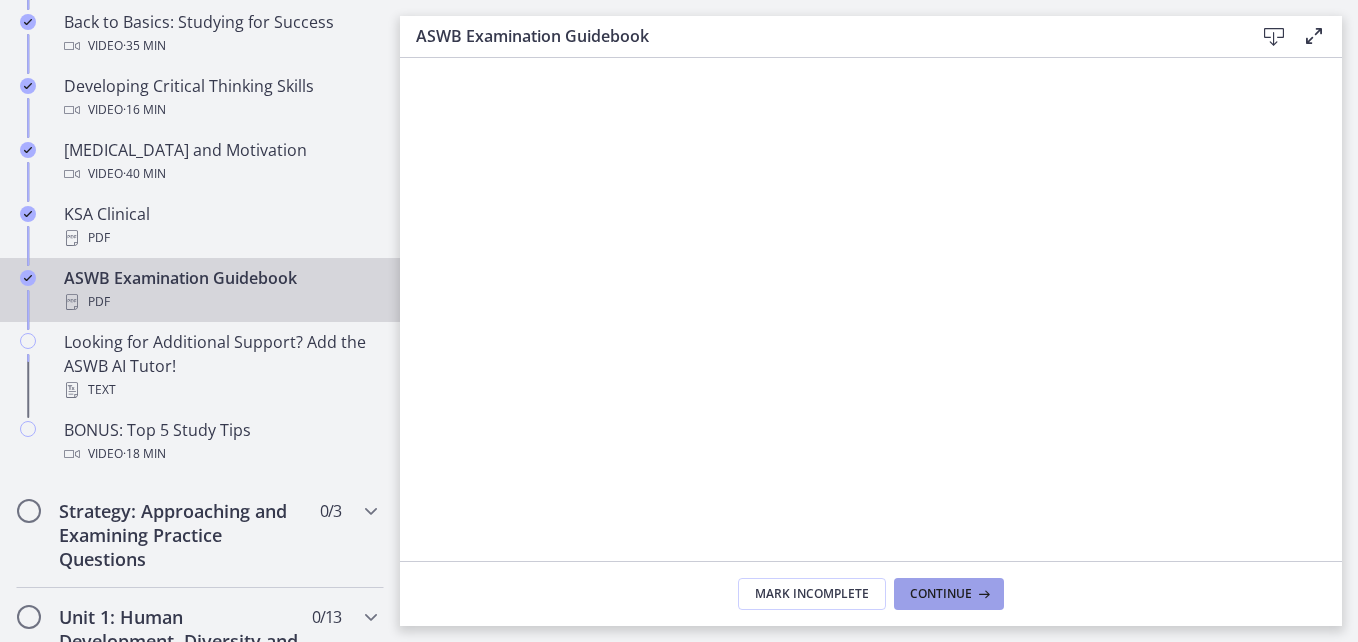 click on "Continue" at bounding box center [941, 594] 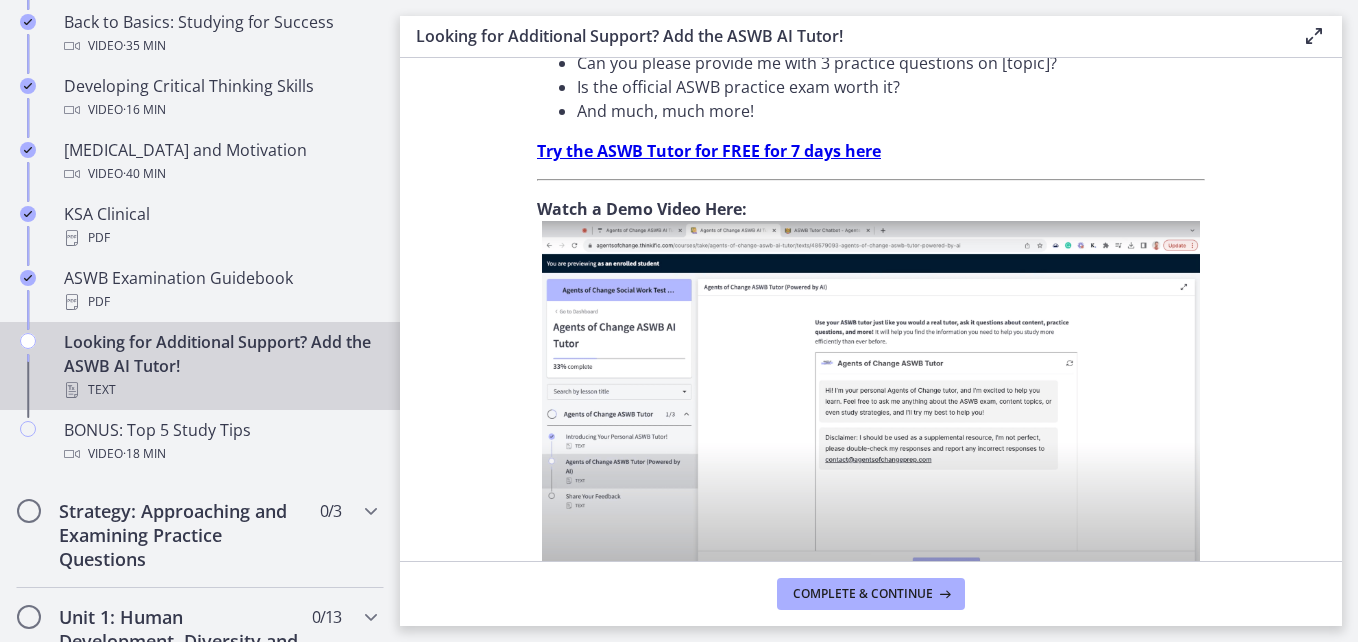 scroll, scrollTop: 848, scrollLeft: 0, axis: vertical 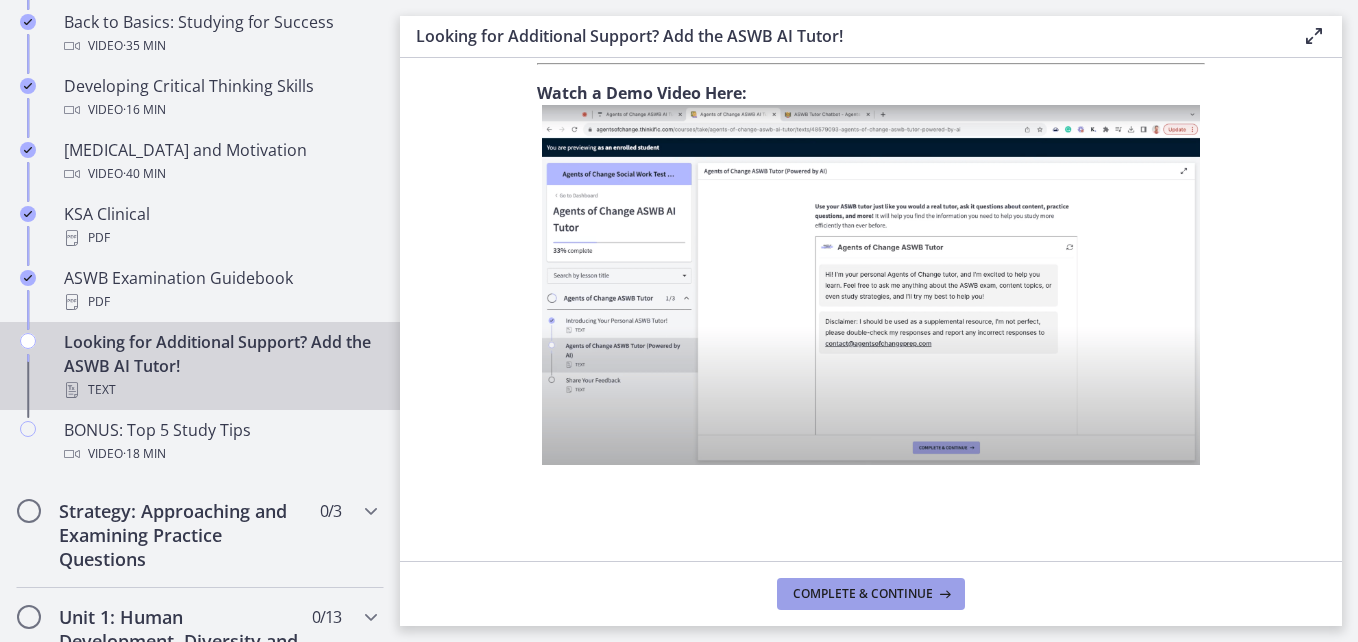 click on "Complete & continue" at bounding box center [863, 594] 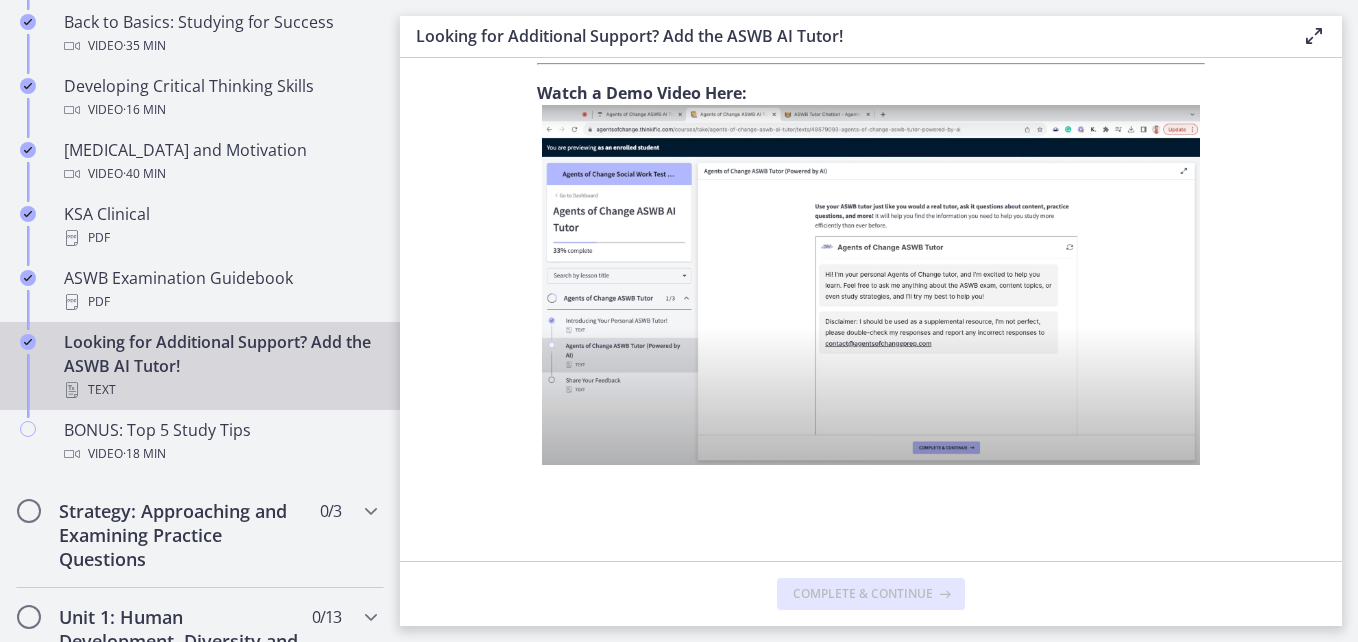 scroll, scrollTop: 0, scrollLeft: 0, axis: both 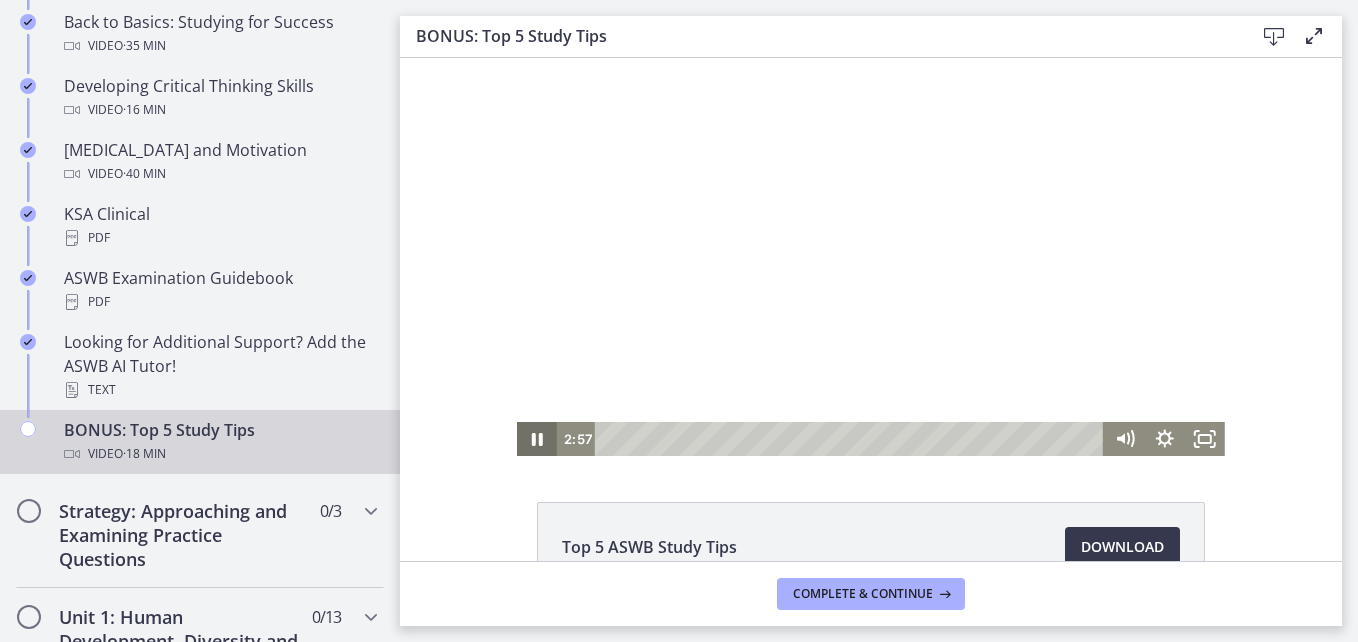 click 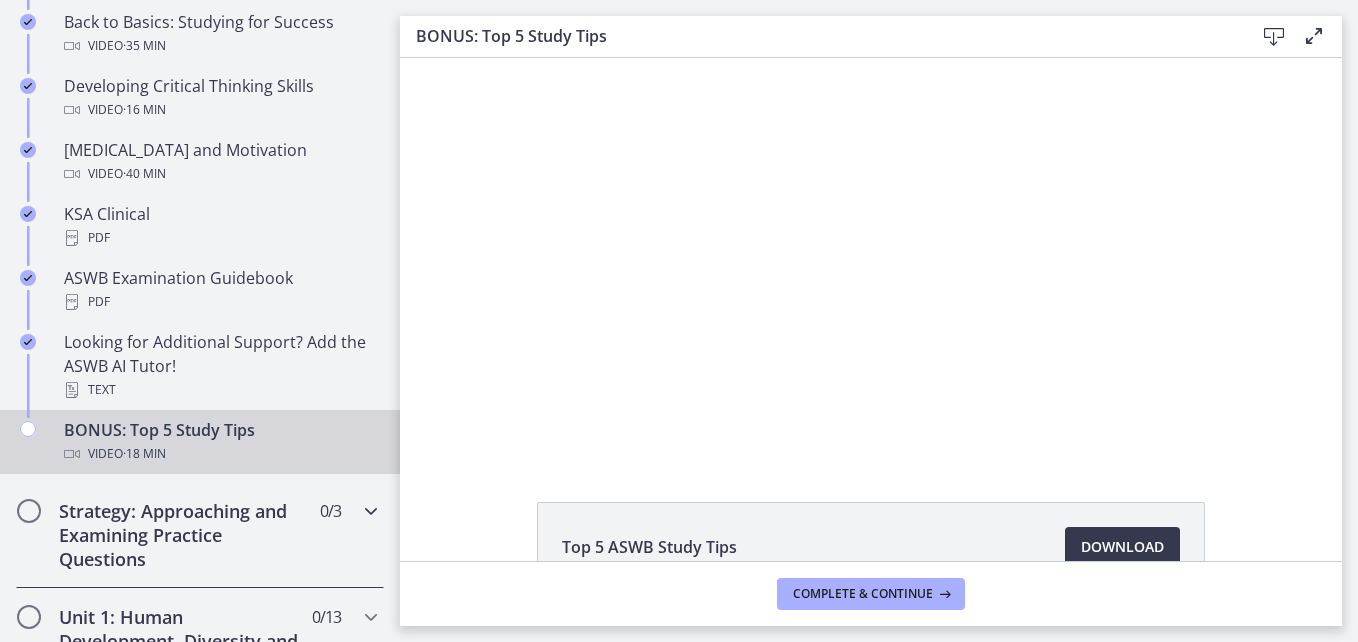 click on "Strategy: Approaching and Examining Practice Questions" at bounding box center [181, 535] 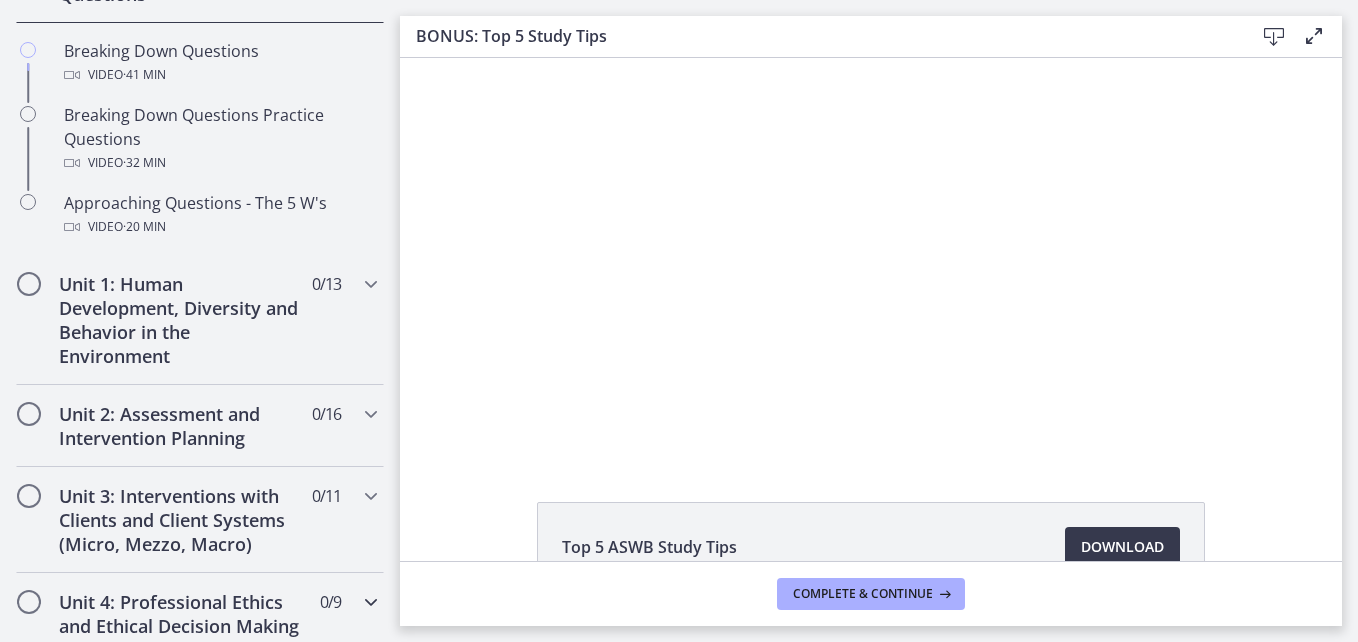 scroll, scrollTop: 535, scrollLeft: 0, axis: vertical 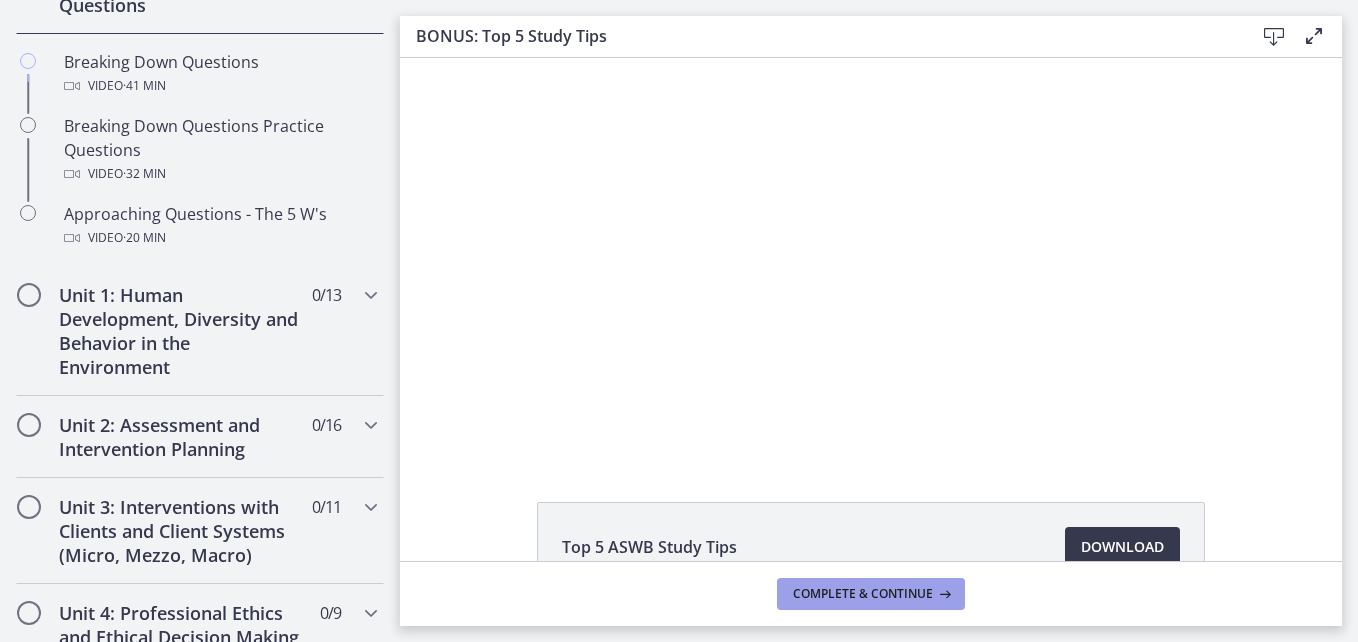 click on "Complete & continue" at bounding box center [871, 594] 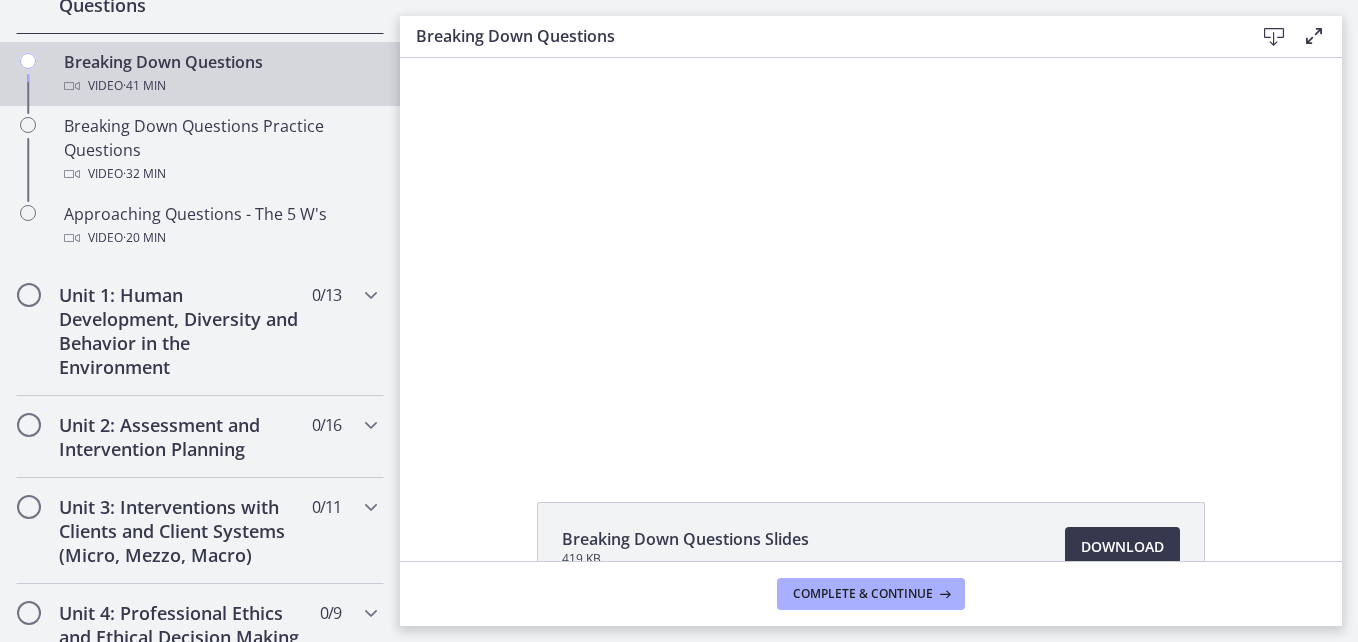 scroll, scrollTop: 0, scrollLeft: 0, axis: both 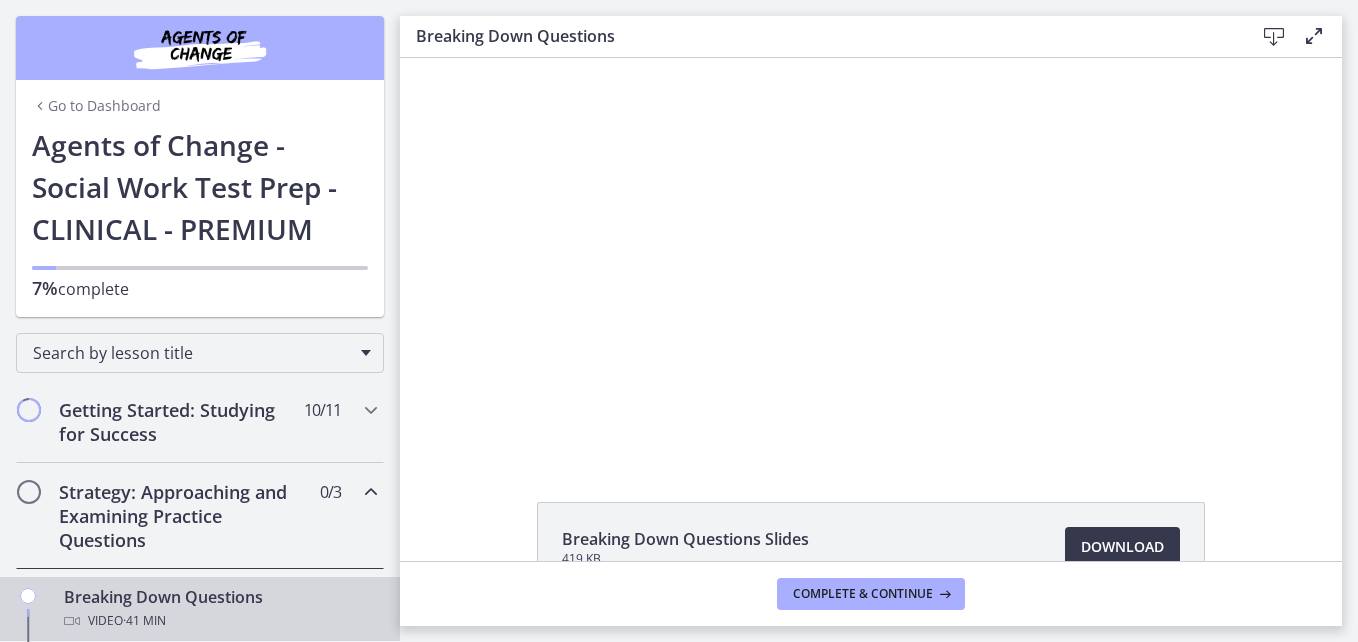 click on "Go to Dashboard" at bounding box center (96, 106) 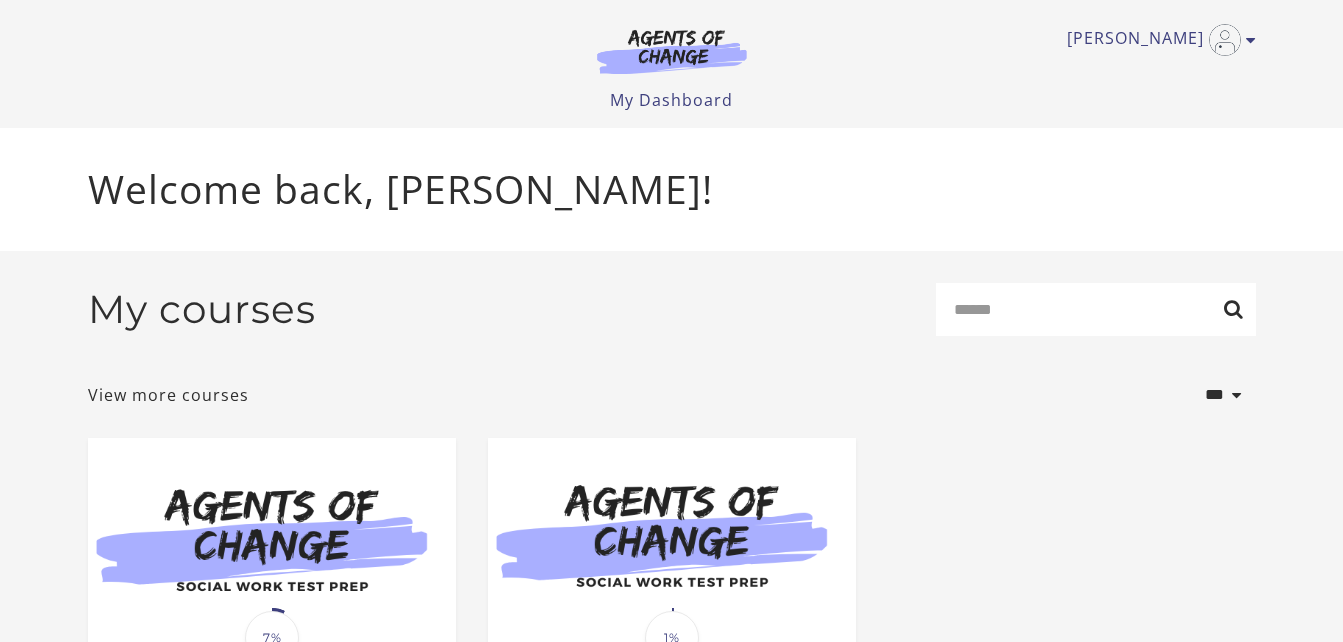 scroll, scrollTop: 0, scrollLeft: 0, axis: both 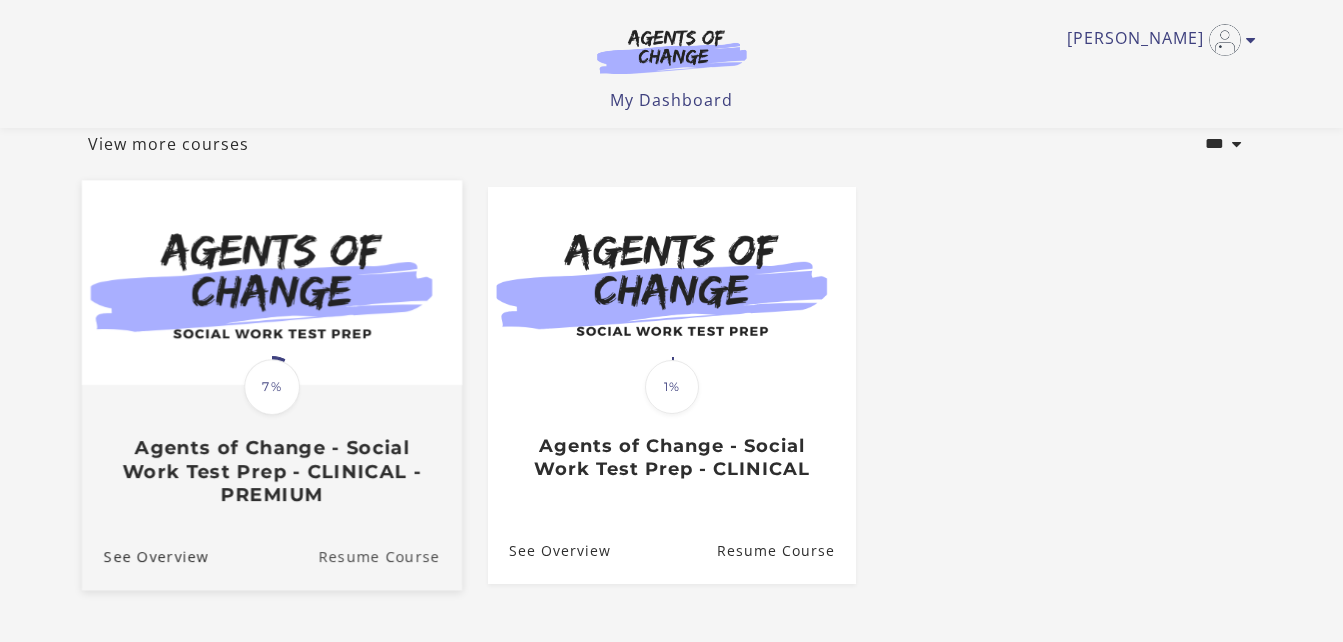 click on "Resume Course" at bounding box center [390, 555] 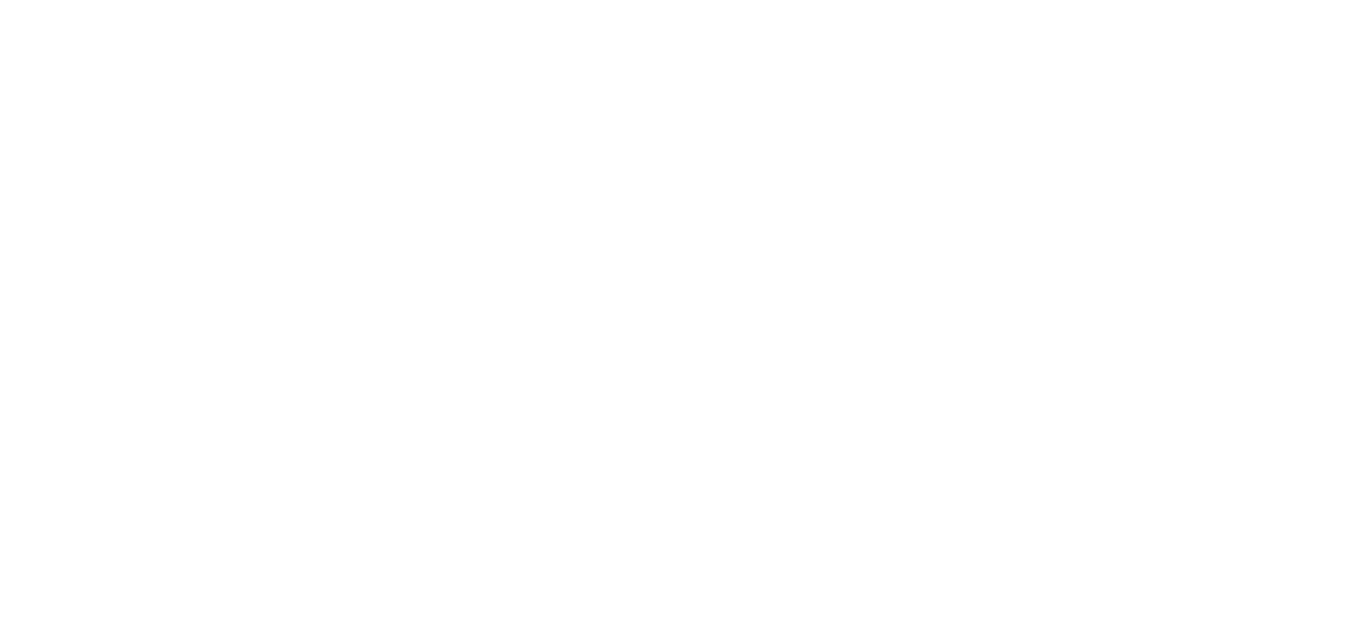 scroll, scrollTop: 0, scrollLeft: 0, axis: both 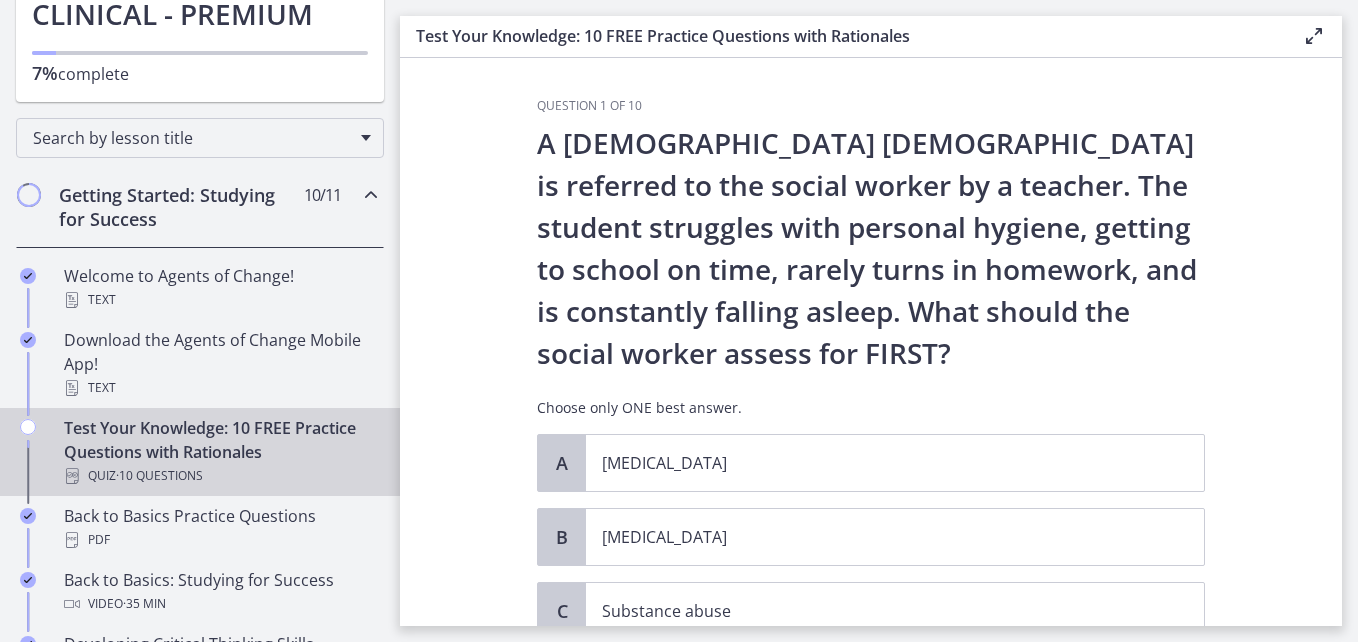 click at bounding box center (371, 195) 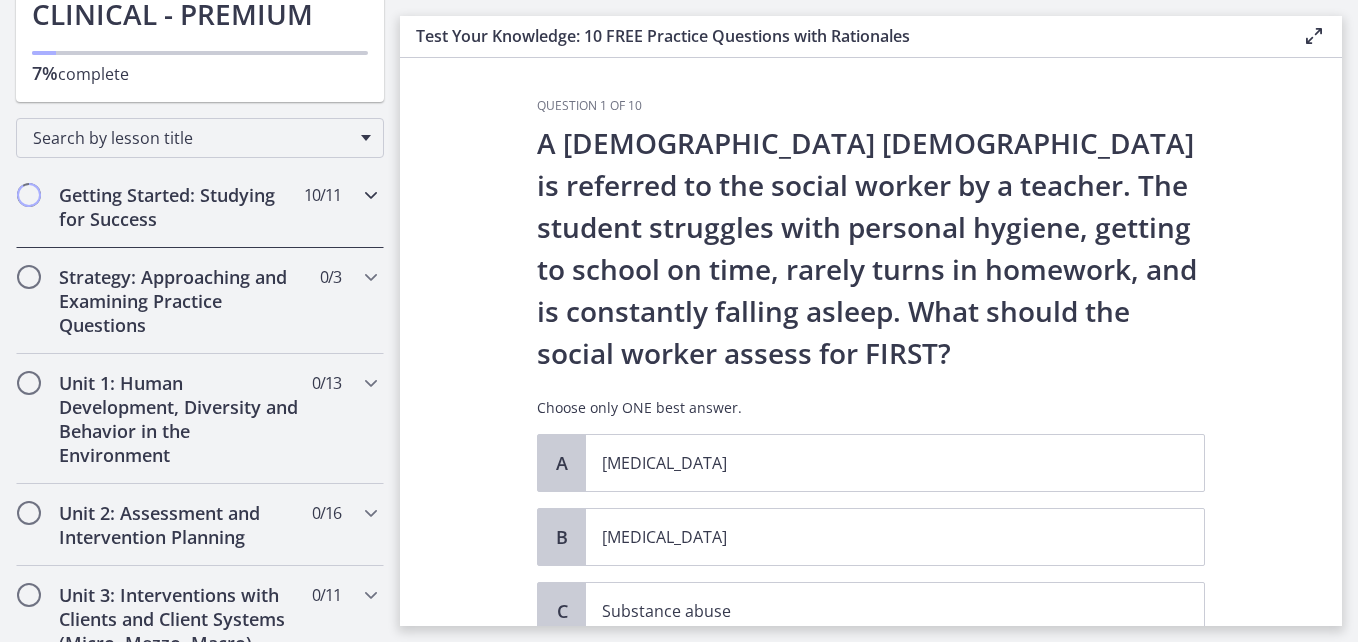 click on "Getting Started: Studying for Success
10  /  11
Completed" at bounding box center [200, 207] 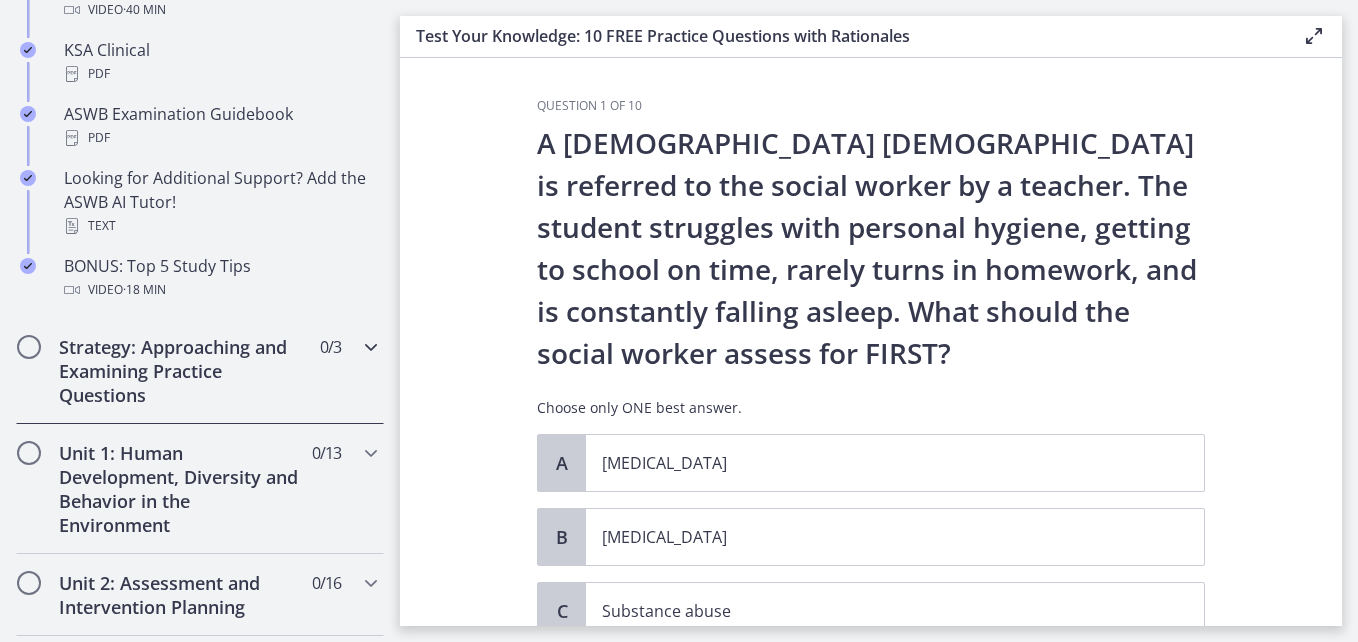 scroll, scrollTop: 938, scrollLeft: 0, axis: vertical 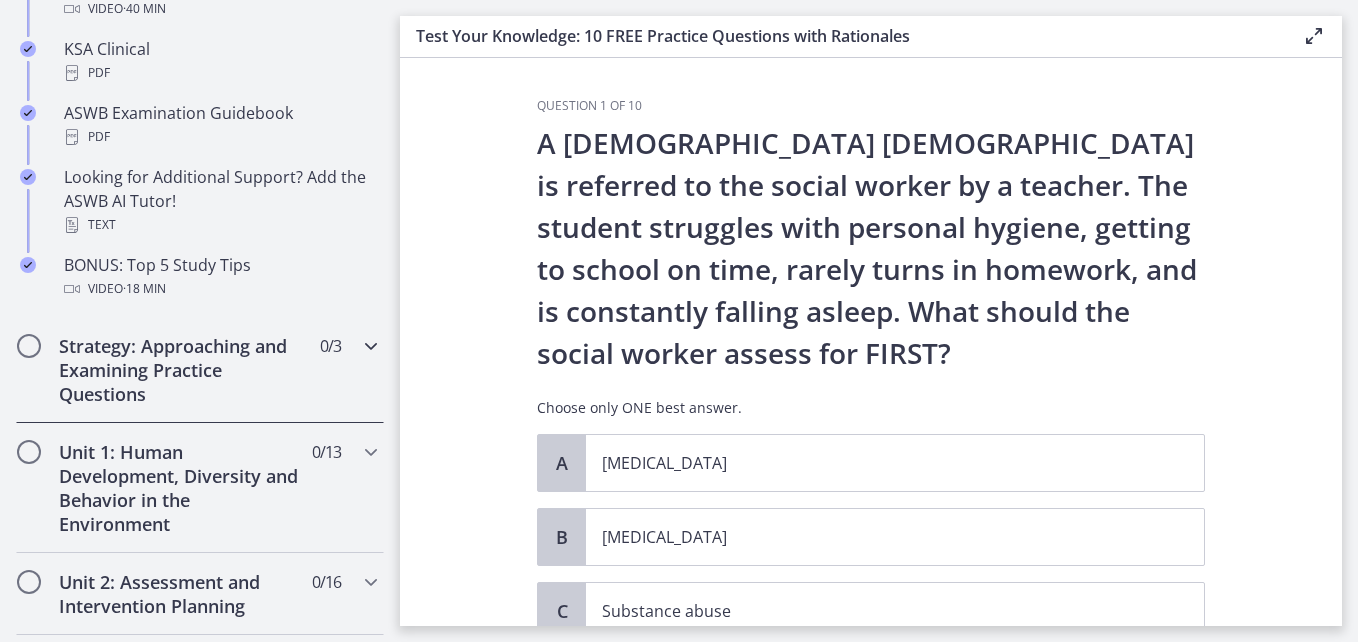 click at bounding box center (371, 346) 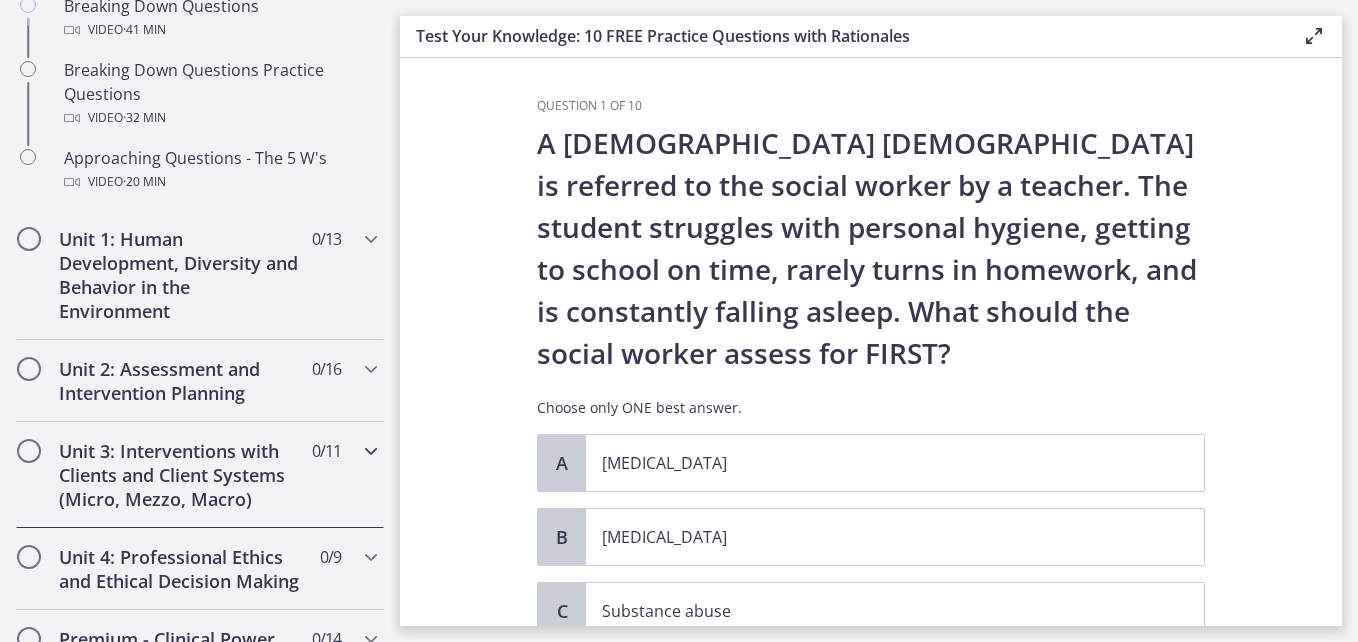 scroll, scrollTop: 590, scrollLeft: 0, axis: vertical 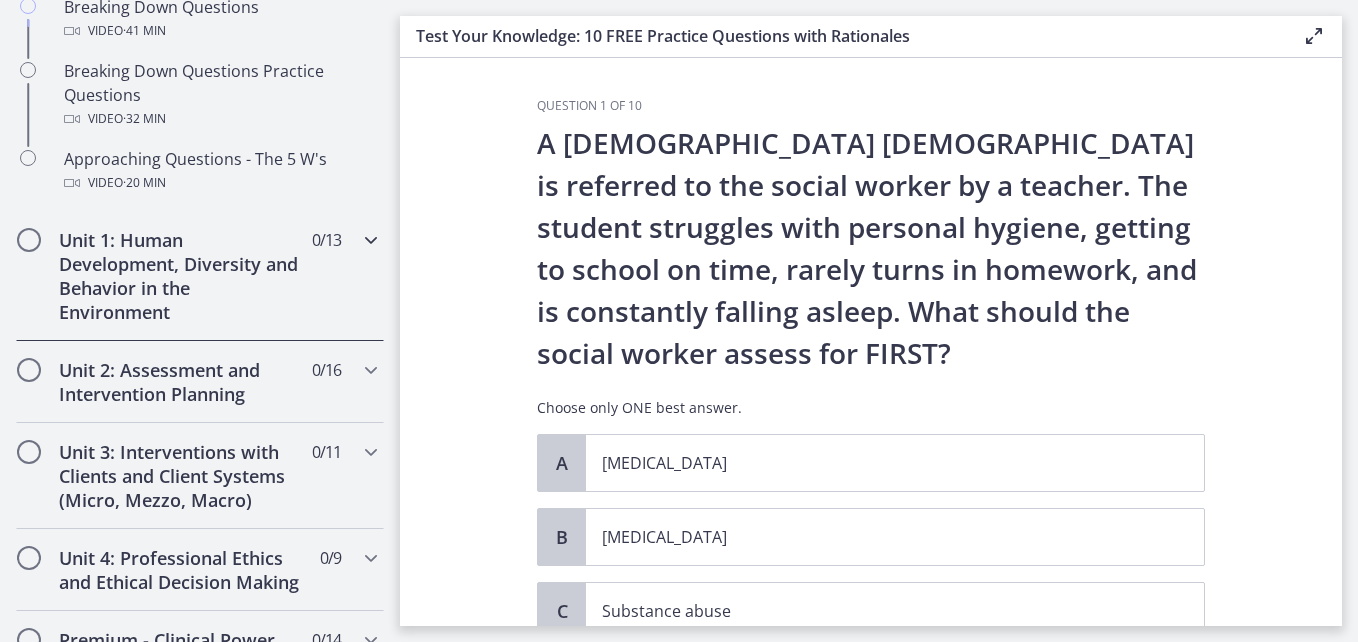 click on "Unit 1: Human Development, Diversity and Behavior in the Environment" at bounding box center [181, 276] 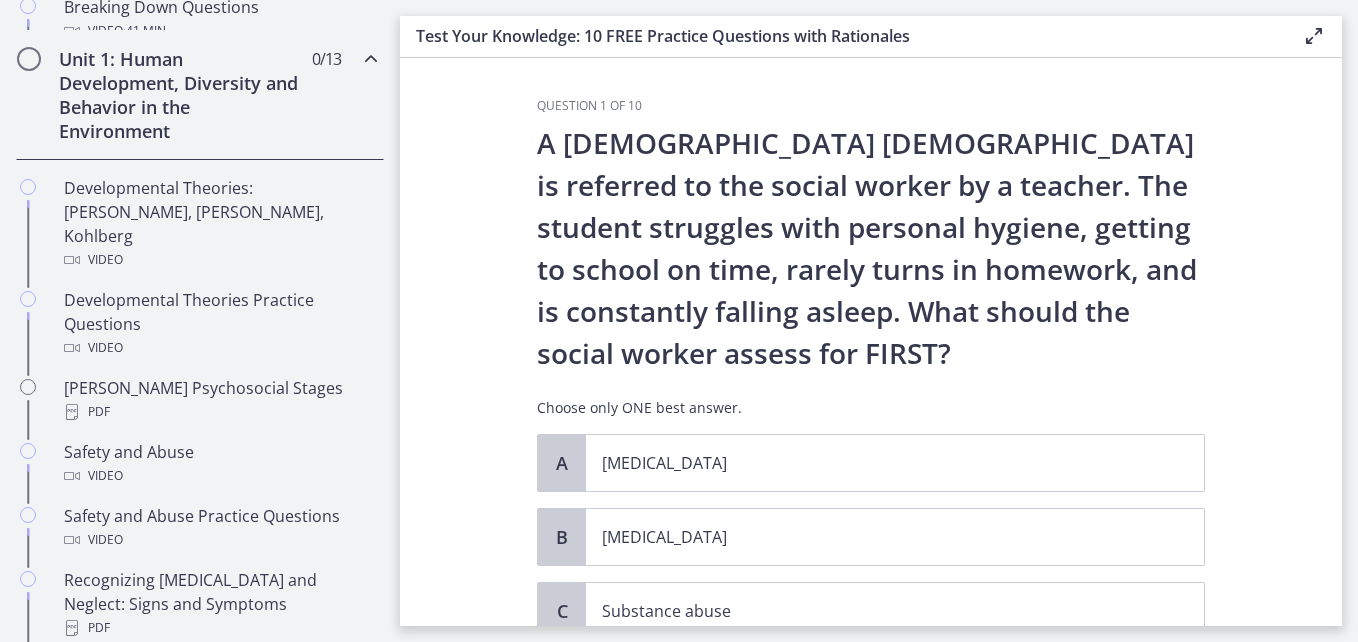 scroll, scrollTop: 588, scrollLeft: 0, axis: vertical 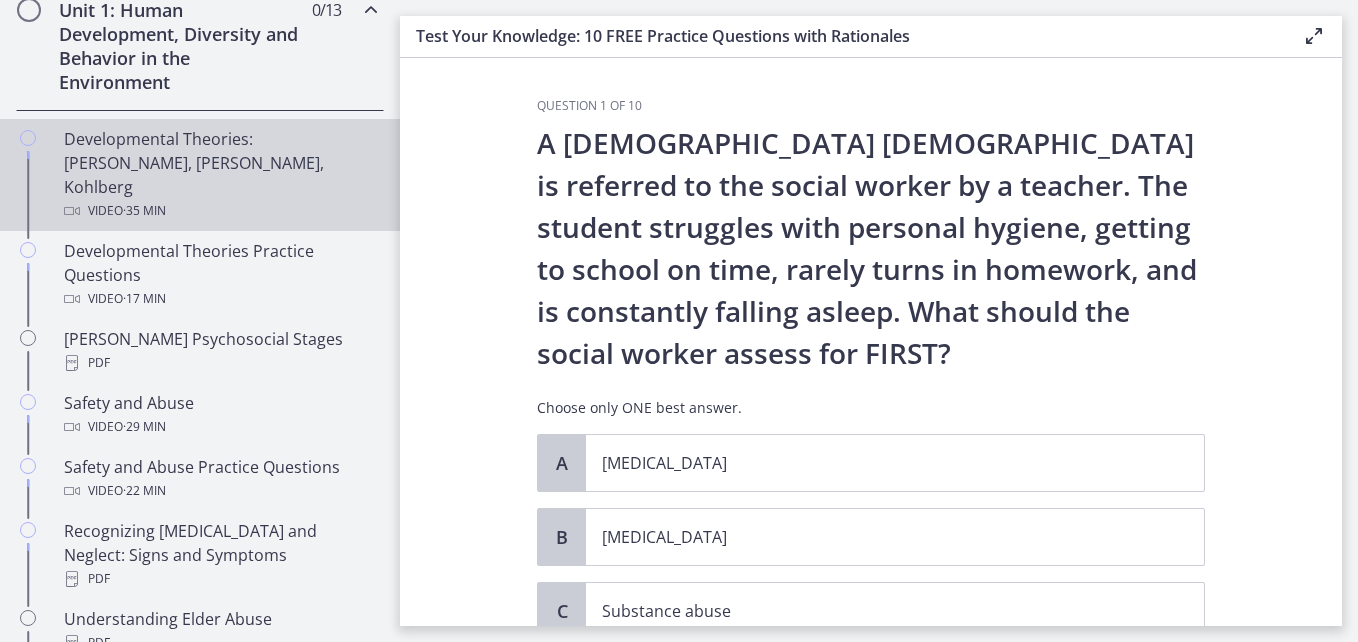 click on "Developmental Theories: Erikson, Piaget, Kohlberg
Video
·  35 min" at bounding box center [220, 175] 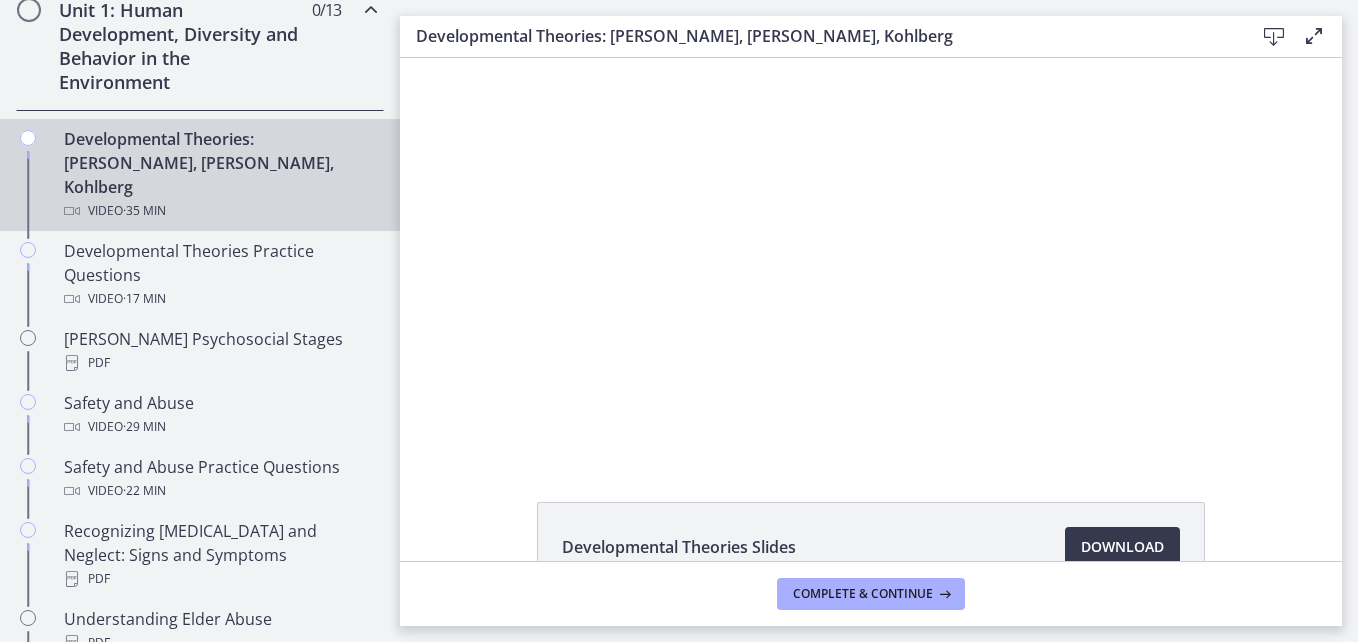 scroll, scrollTop: 0, scrollLeft: 0, axis: both 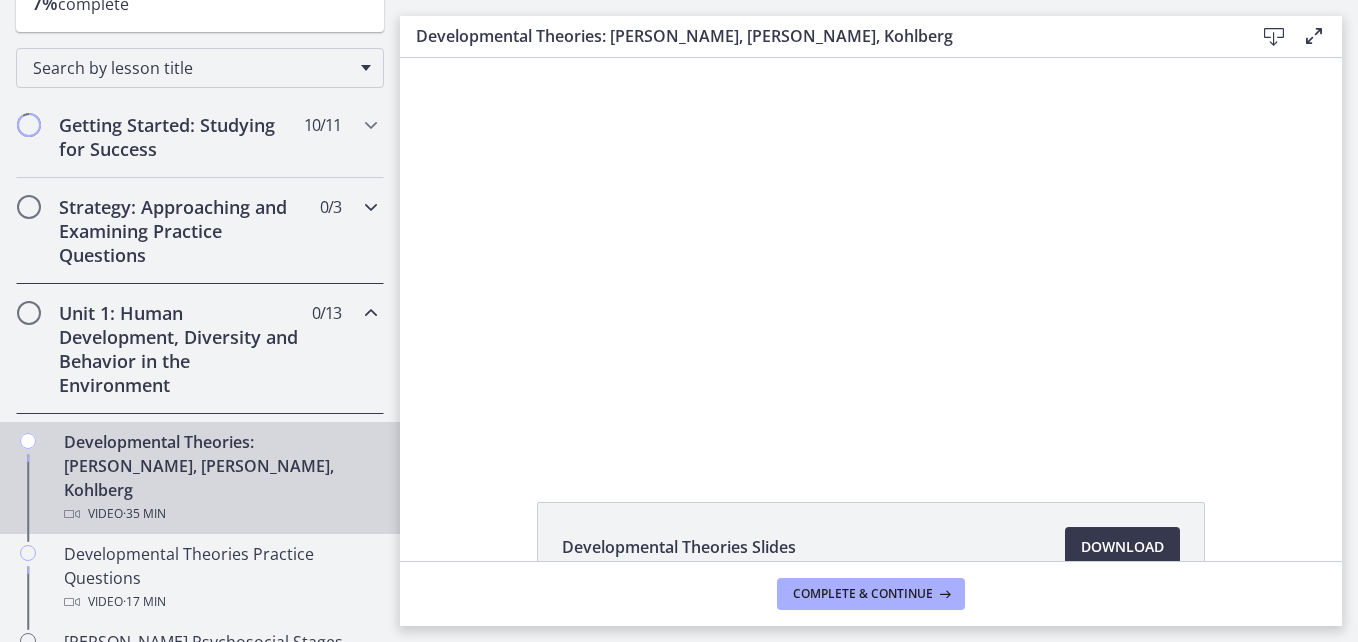 click on "Strategy: Approaching and Examining Practice Questions" at bounding box center [181, 231] 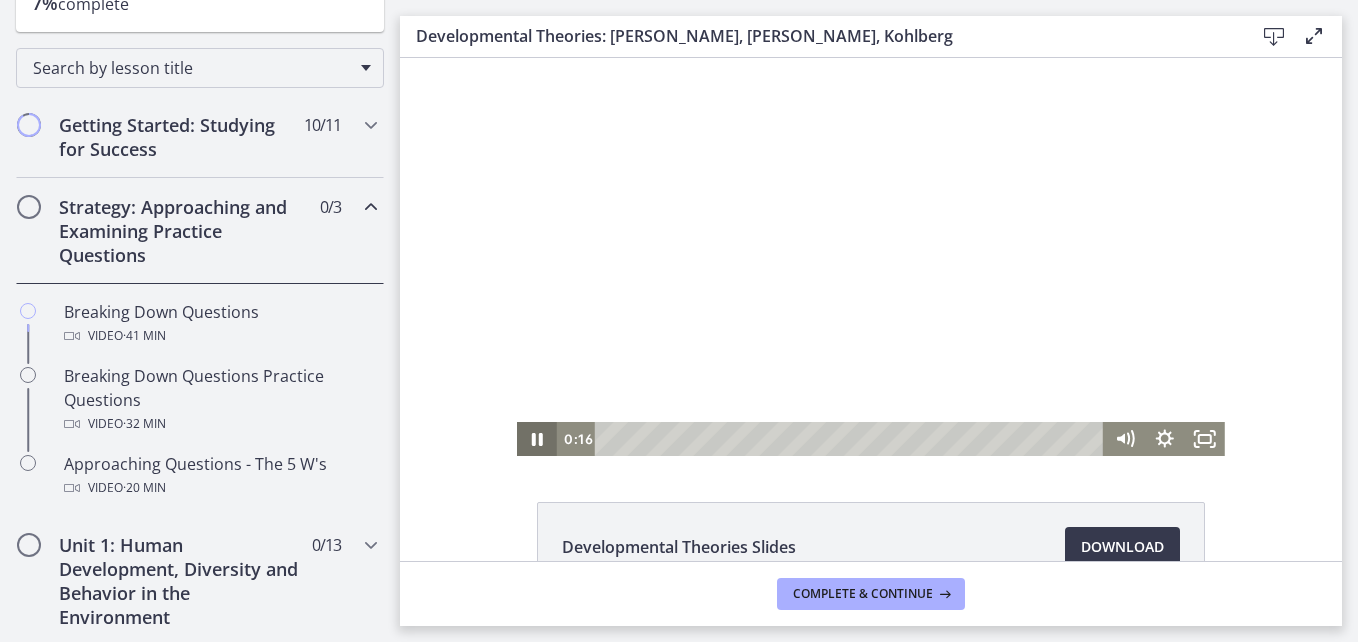 click 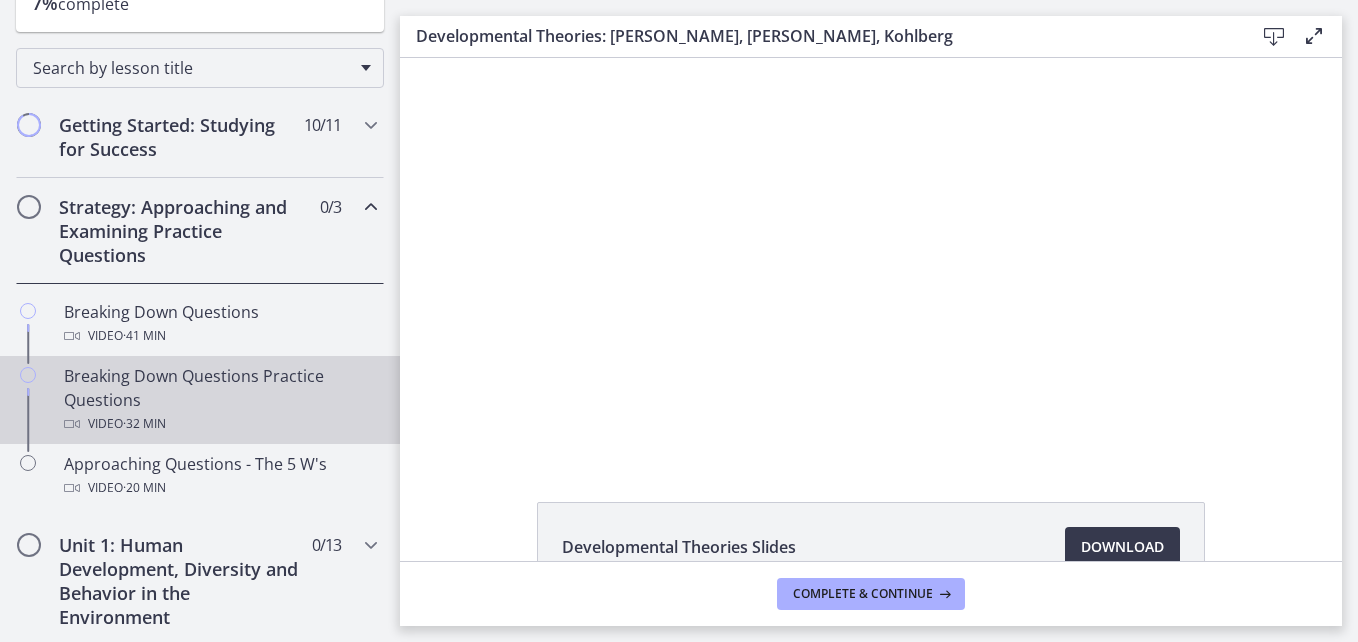 click on "Breaking Down Questions Practice Questions
Video
·  32 min" at bounding box center (220, 400) 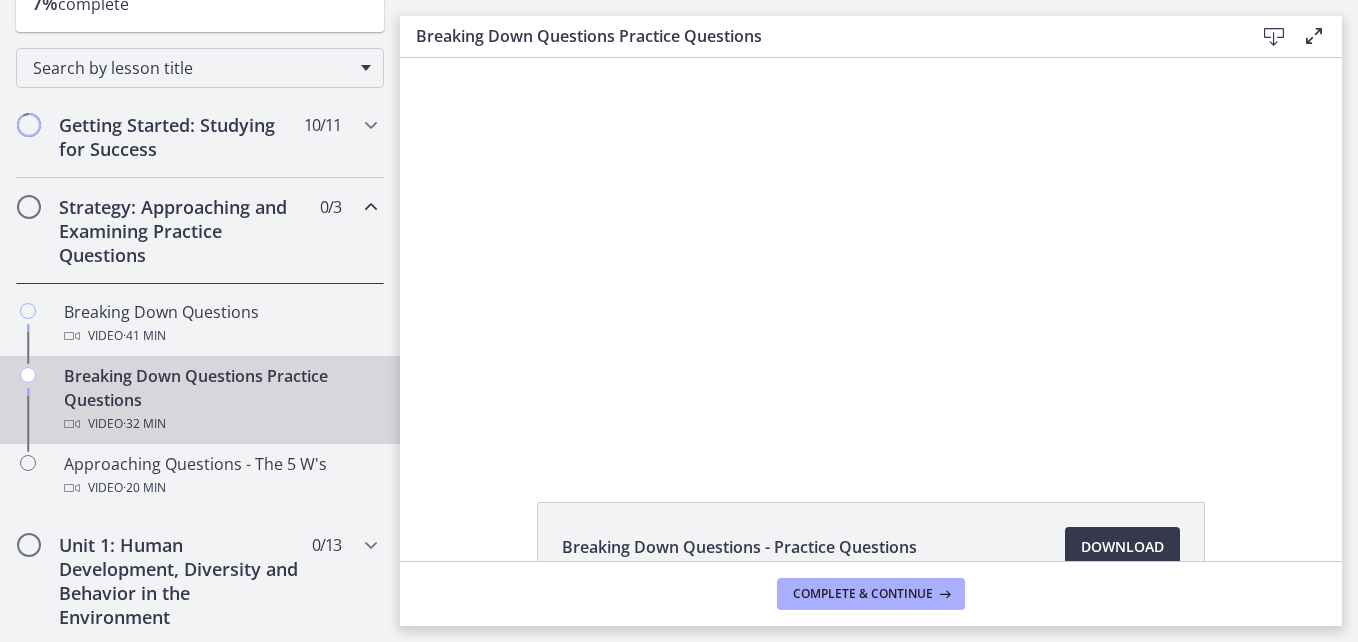 scroll, scrollTop: 0, scrollLeft: 0, axis: both 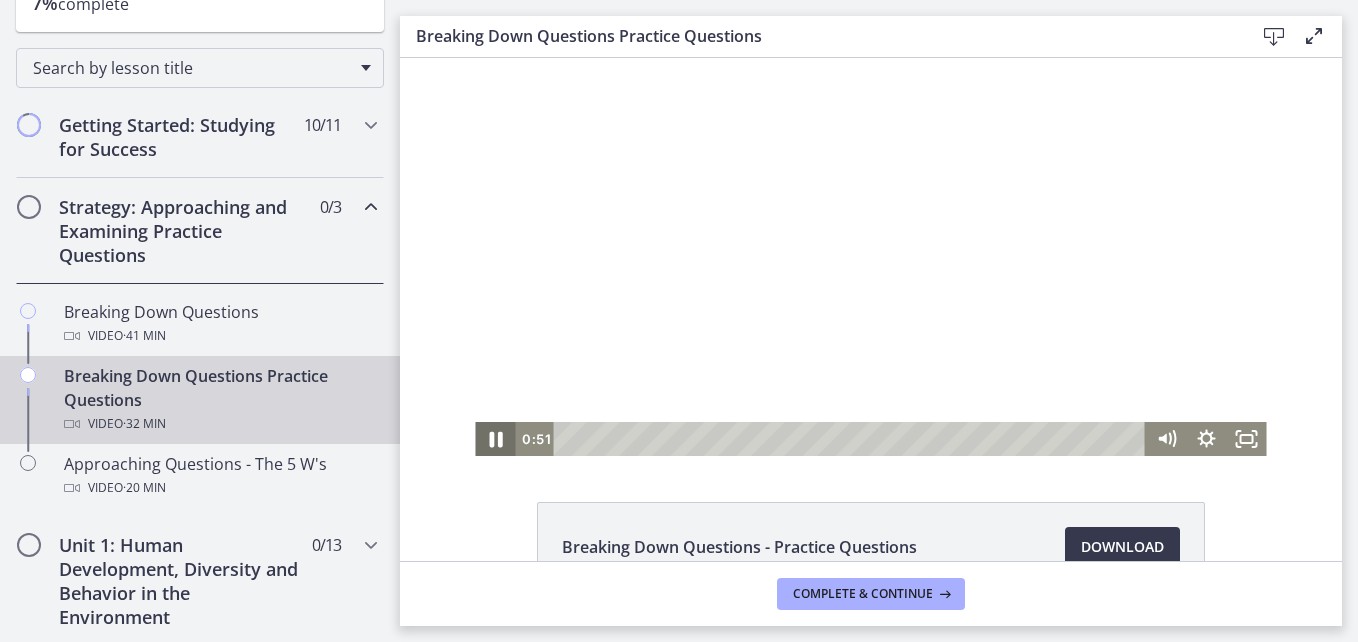 click 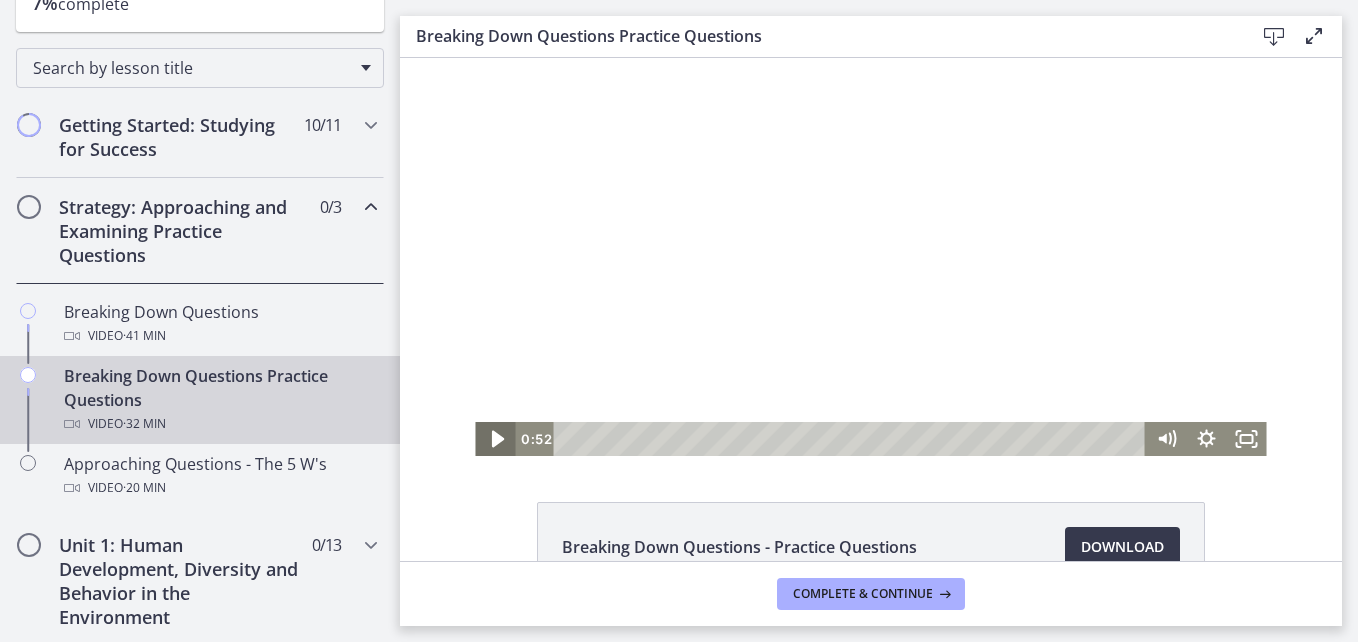 click 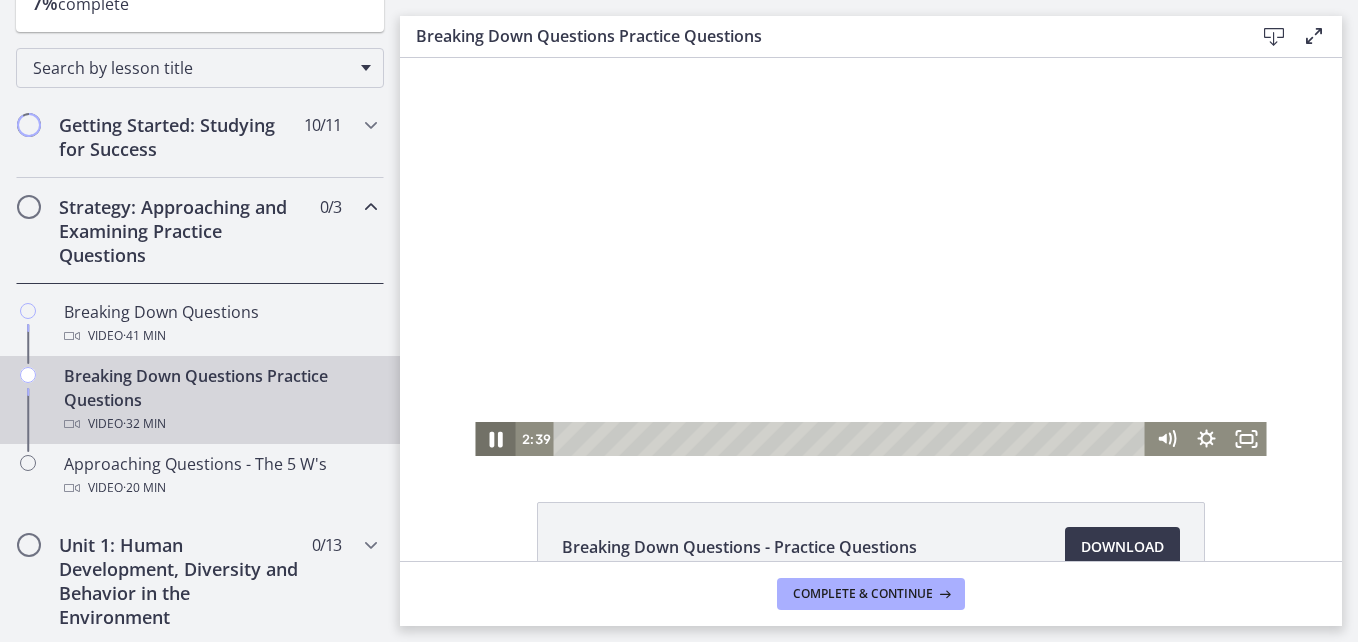 click 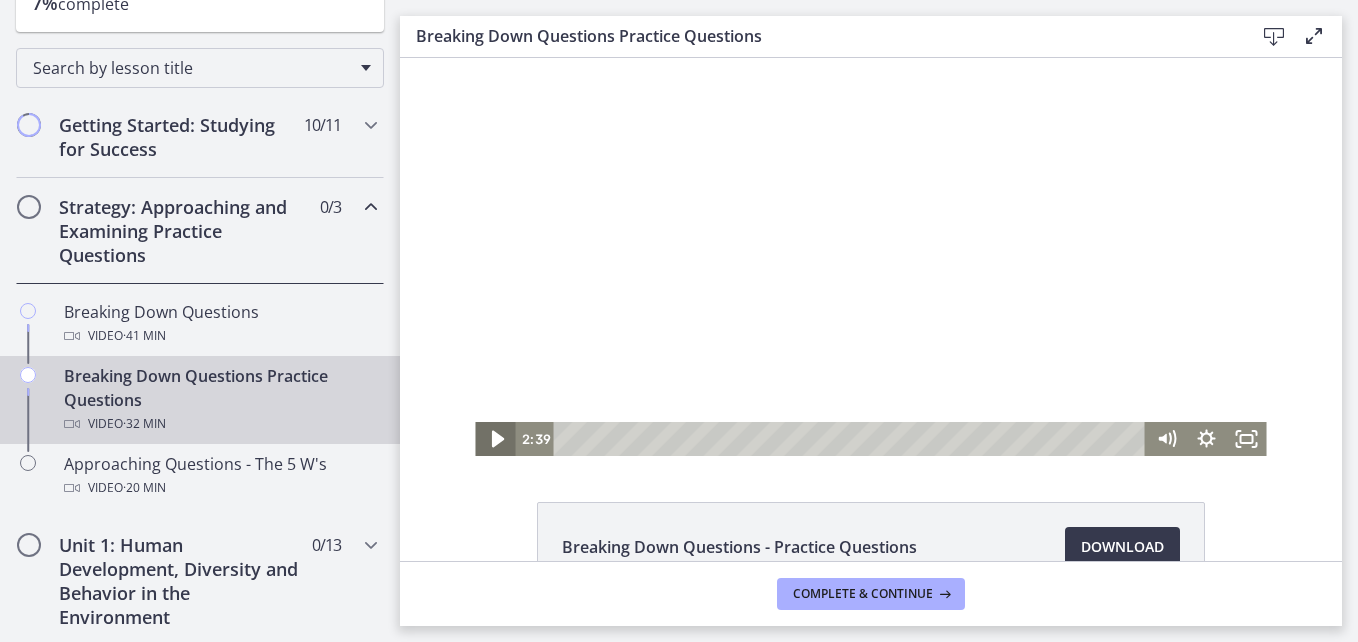click 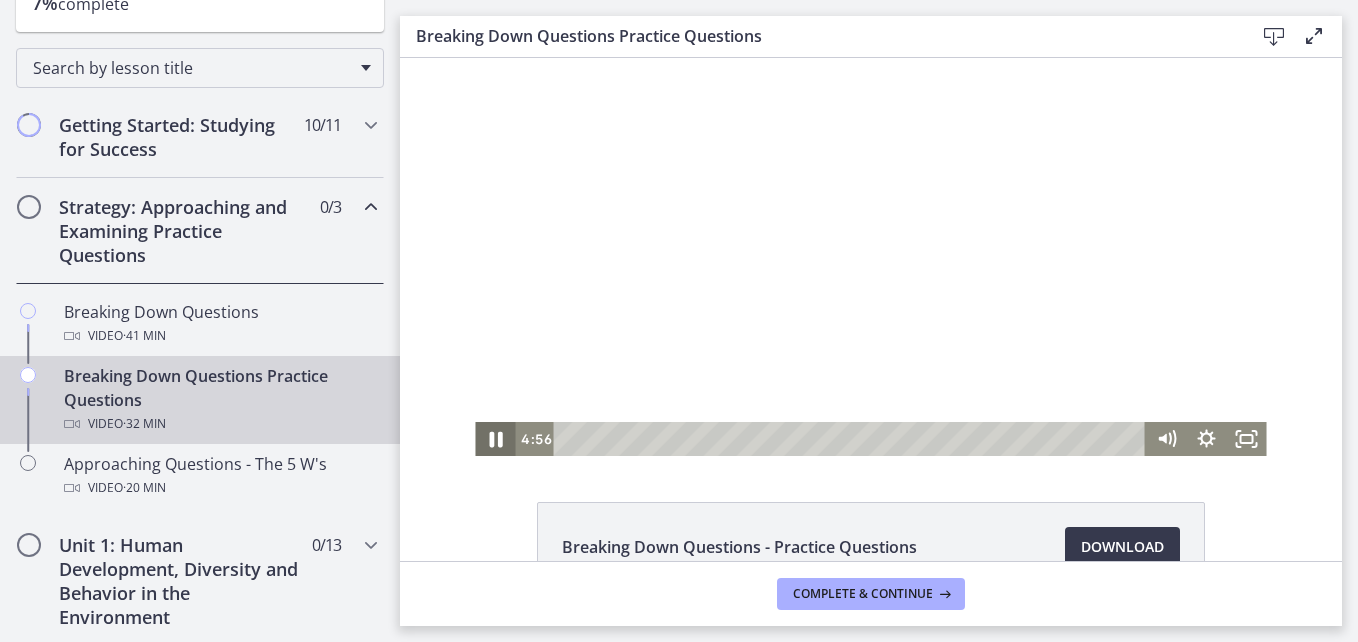 click 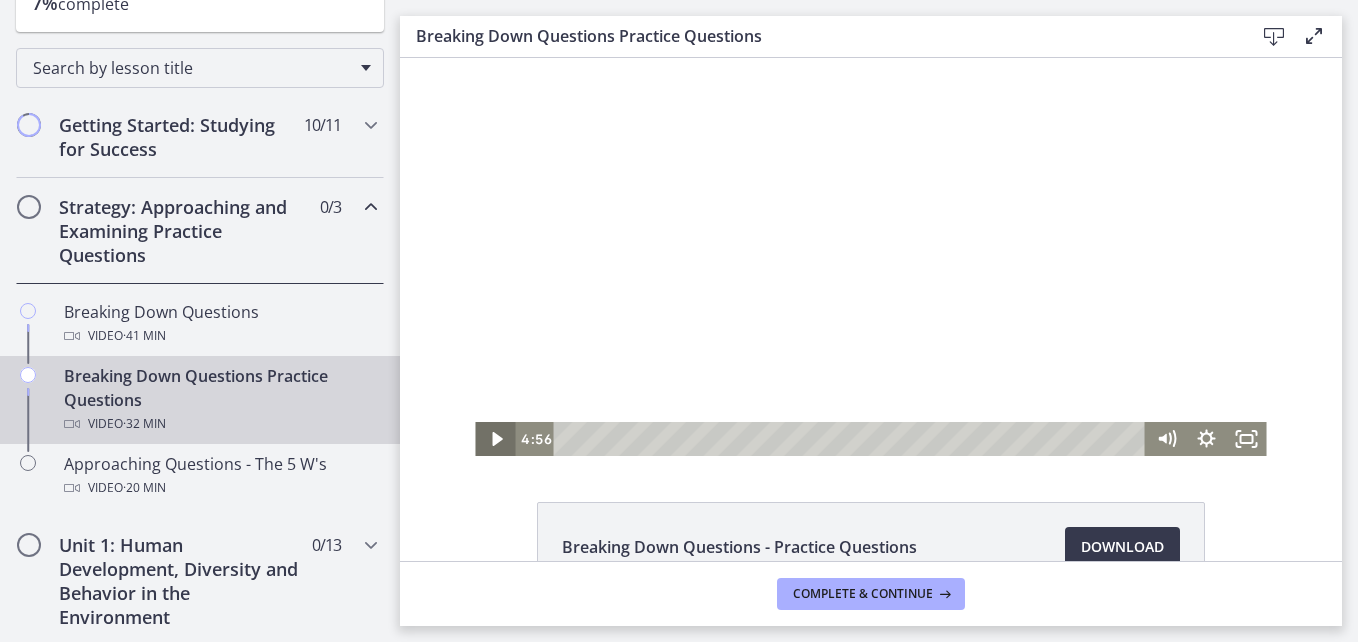 type 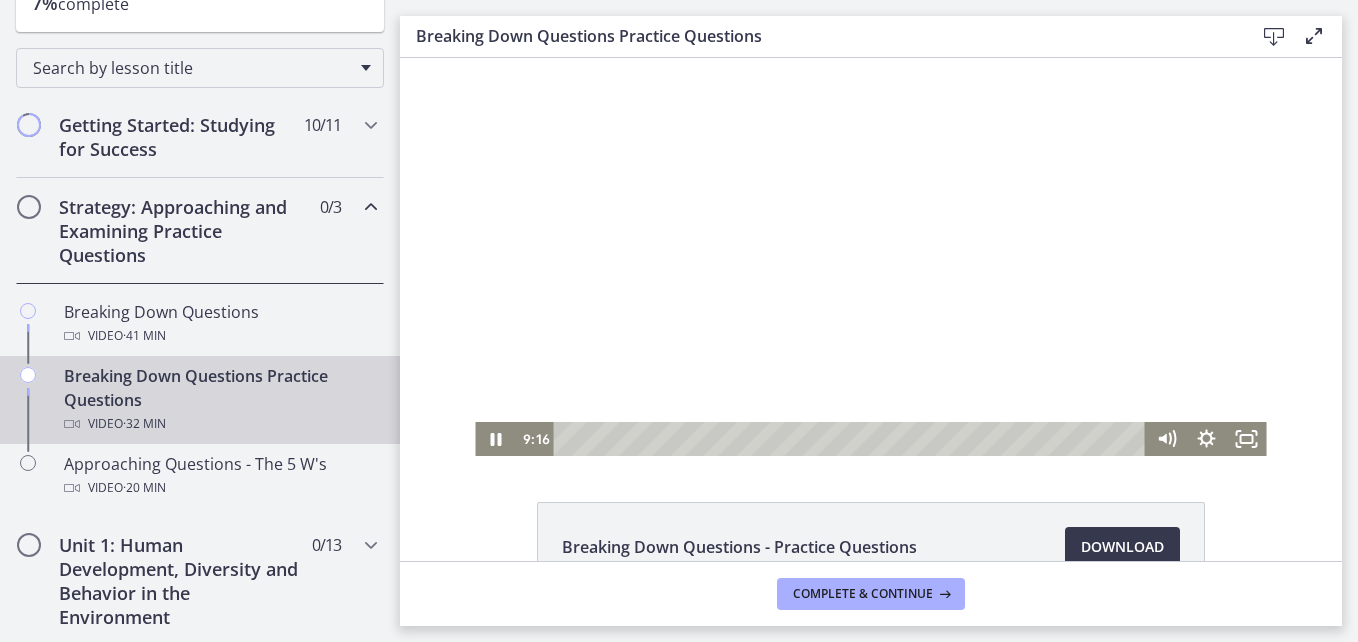 click on "Breaking Down Questions - Practice Questions
Download
Opens in a new window" at bounding box center (871, 595) 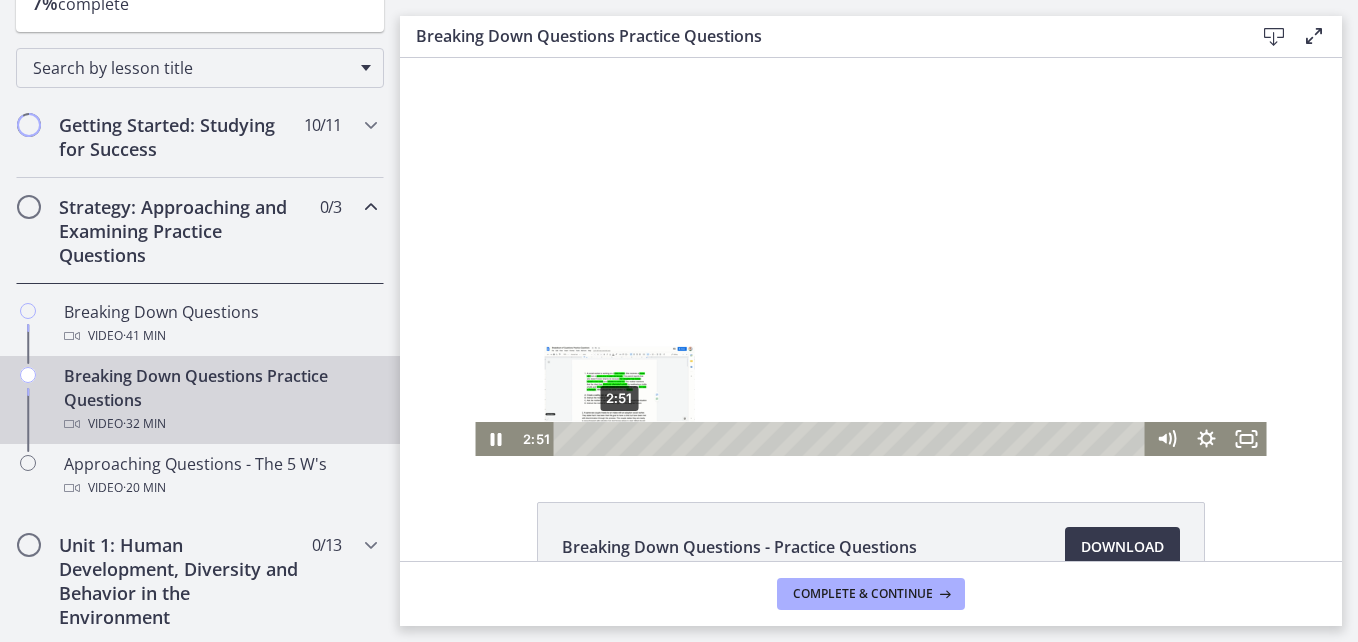 click on "2:51" at bounding box center (852, 439) 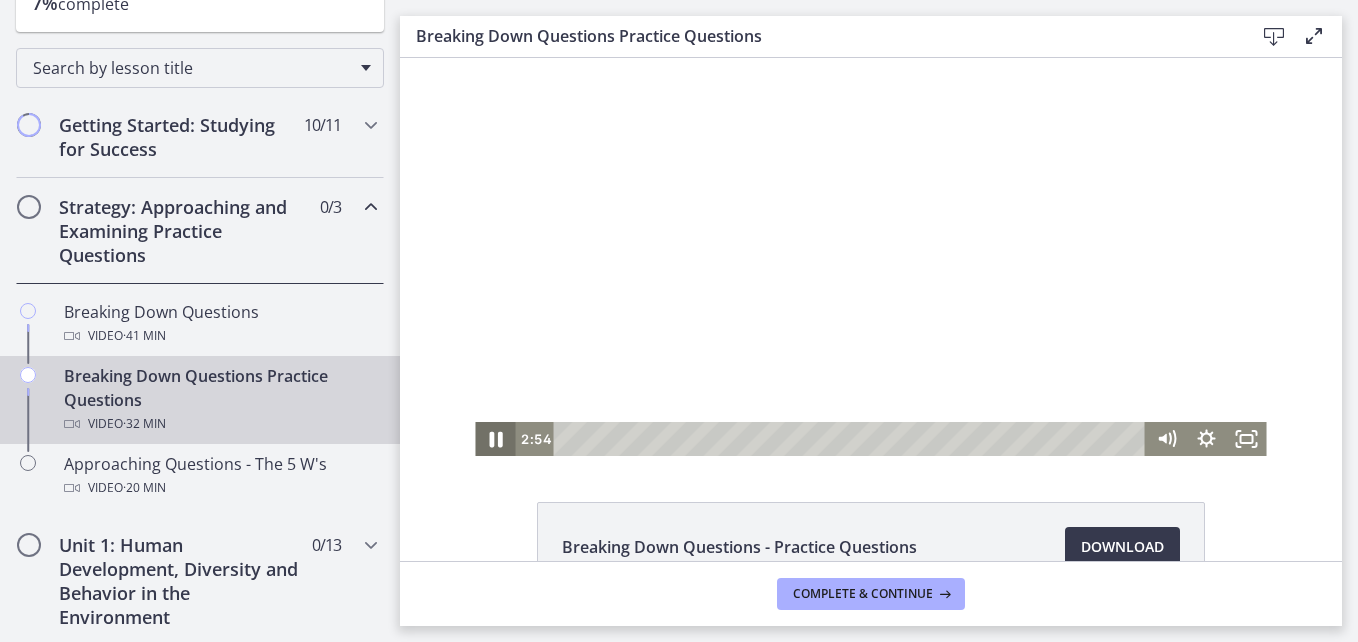click 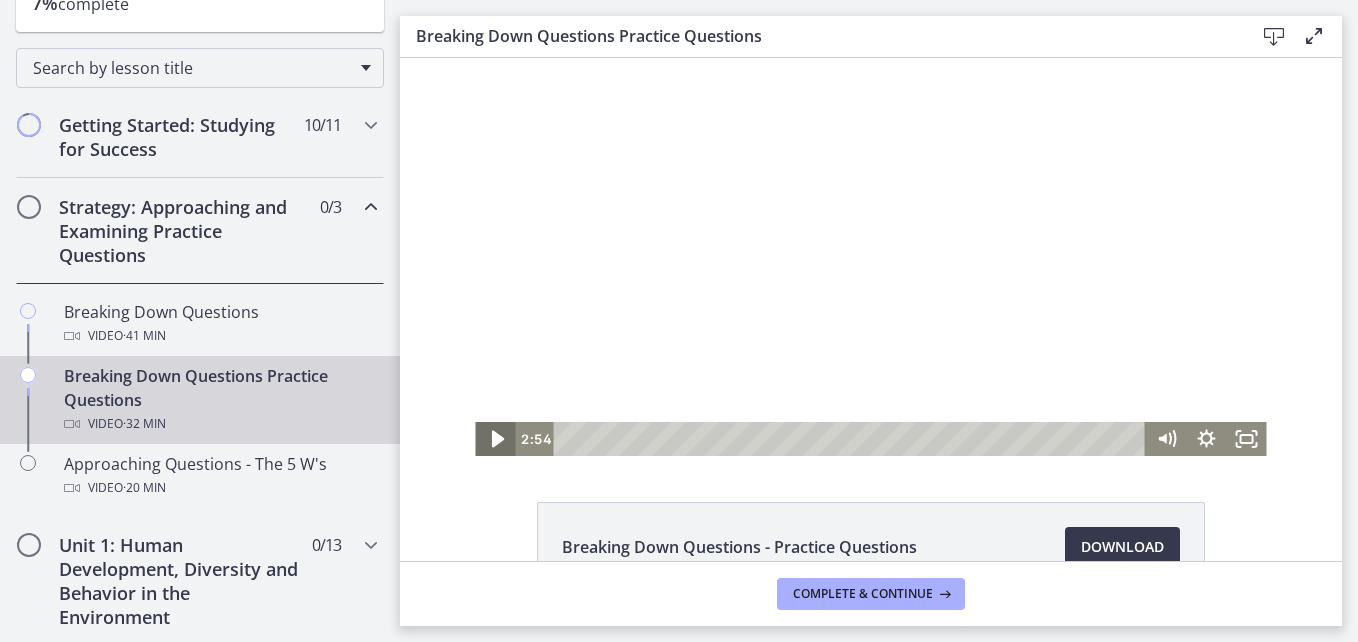 click 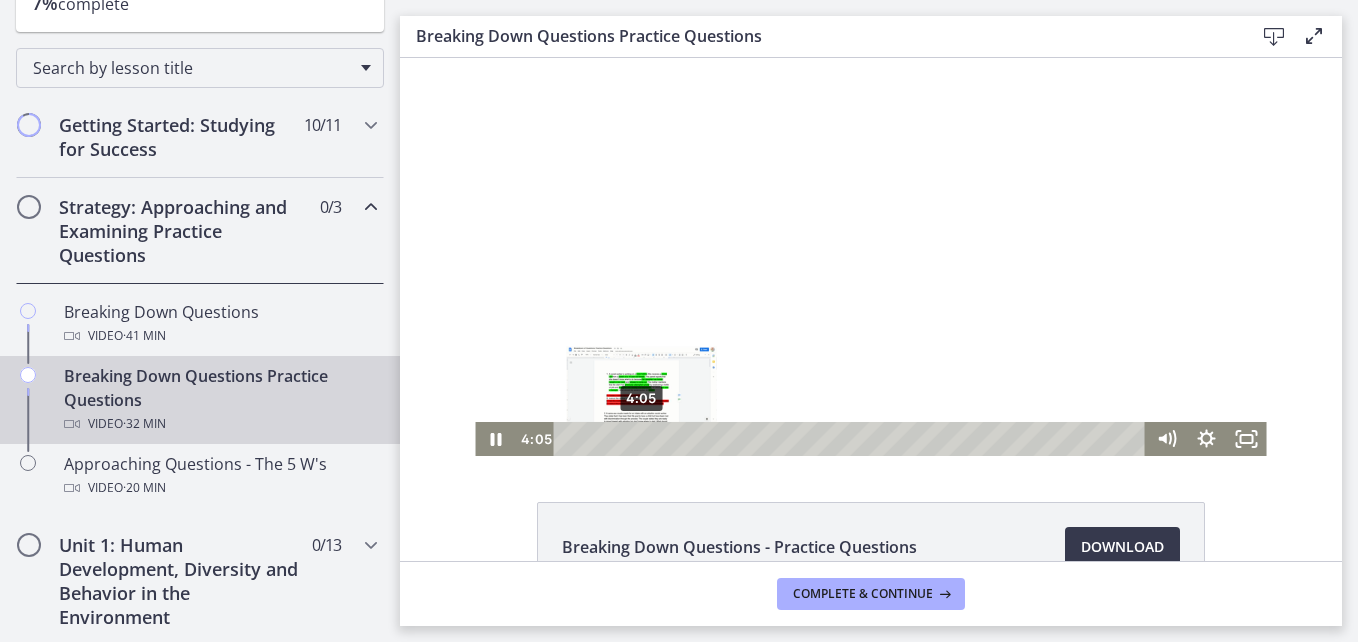 click on "4:05" at bounding box center (852, 439) 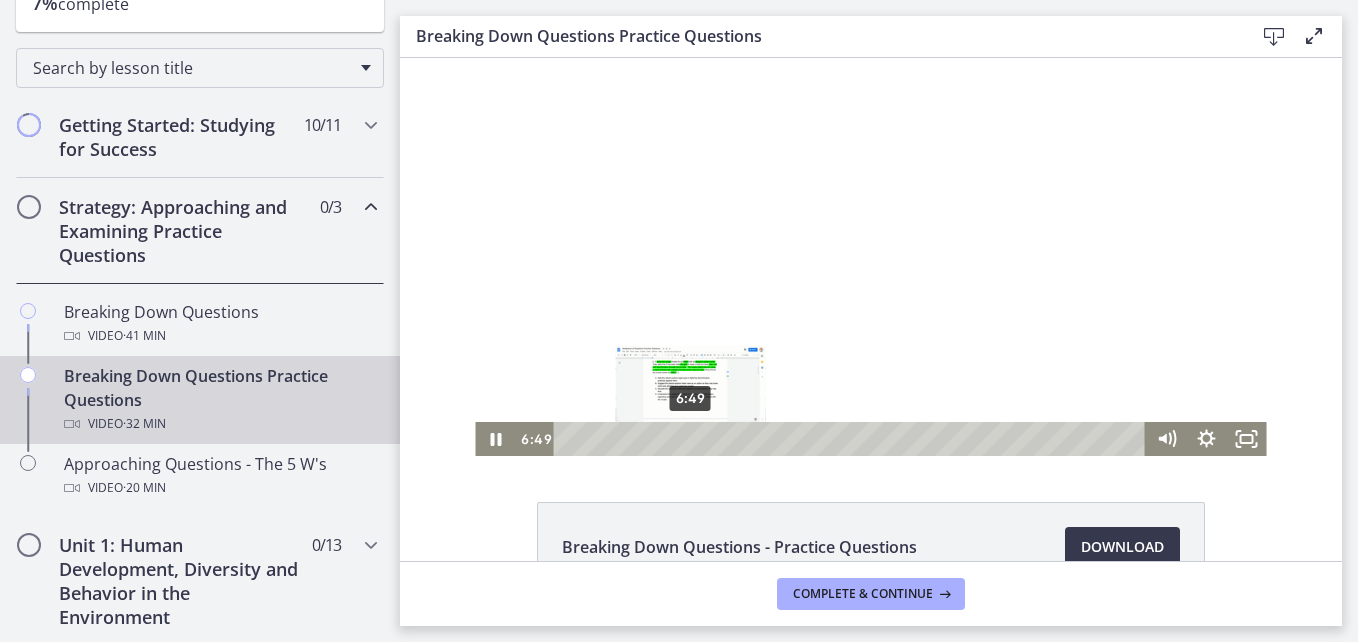 click on "6:49" at bounding box center (852, 439) 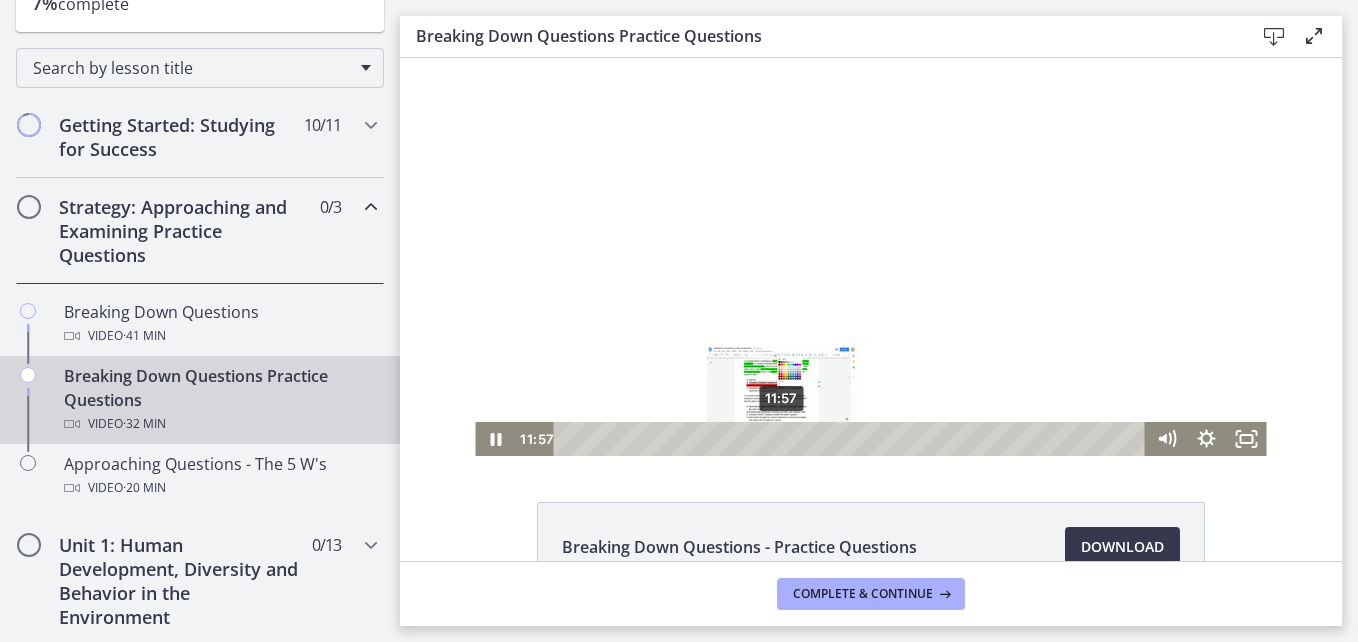 click on "11:57" at bounding box center [852, 439] 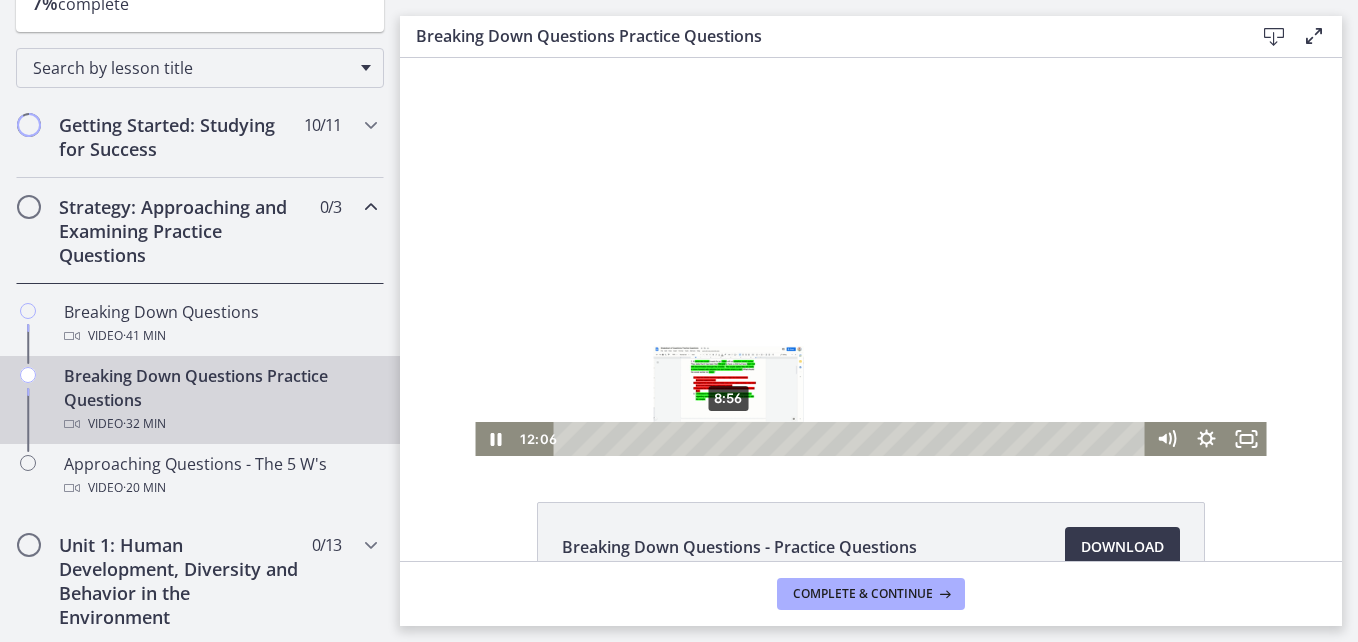 click on "8:56" at bounding box center [852, 439] 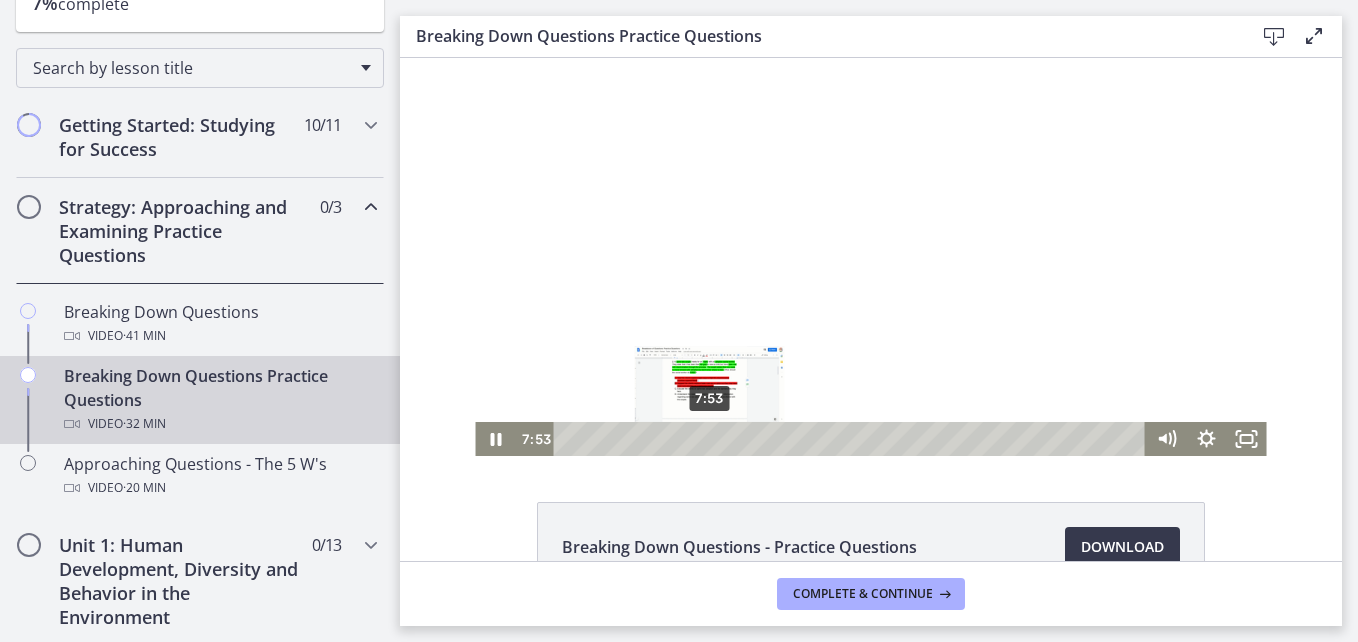click on "7:53" at bounding box center [852, 439] 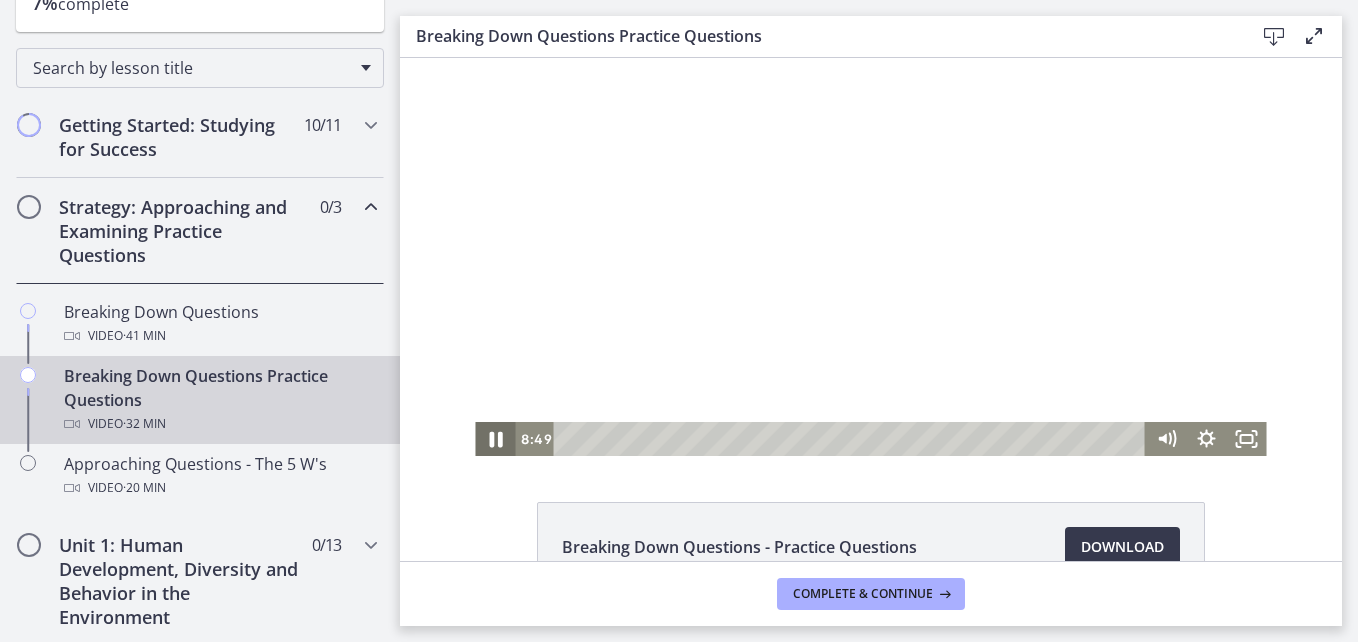 click 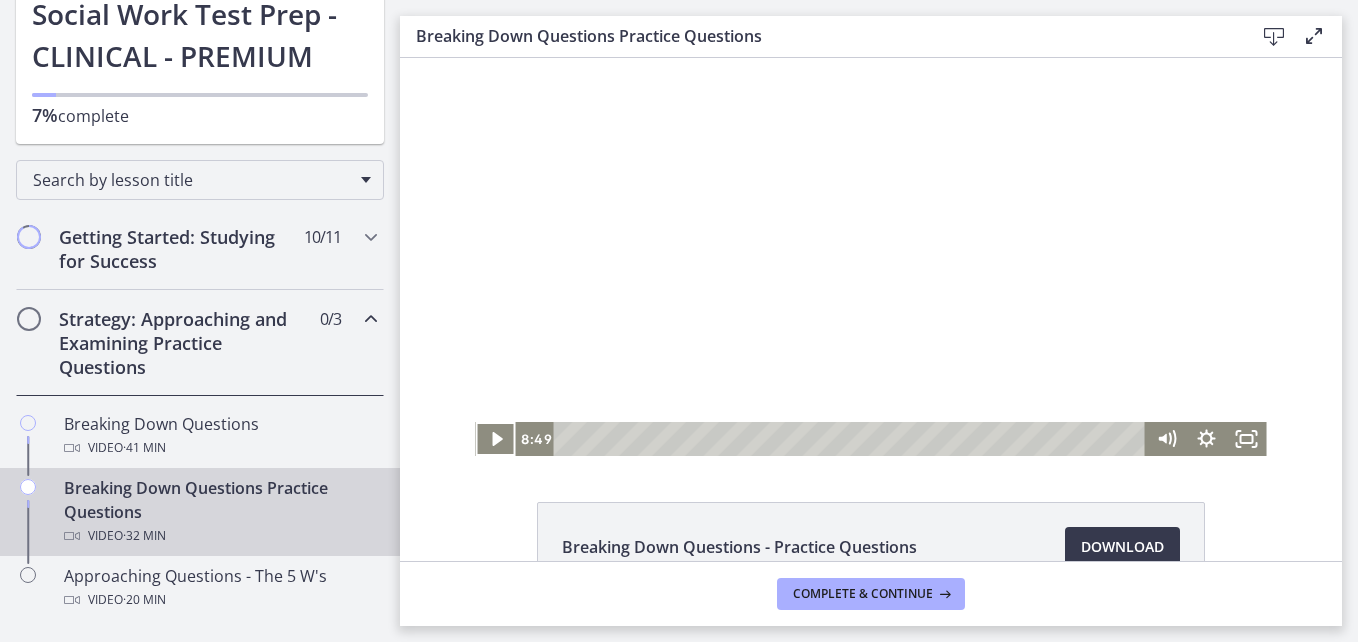 scroll, scrollTop: 178, scrollLeft: 0, axis: vertical 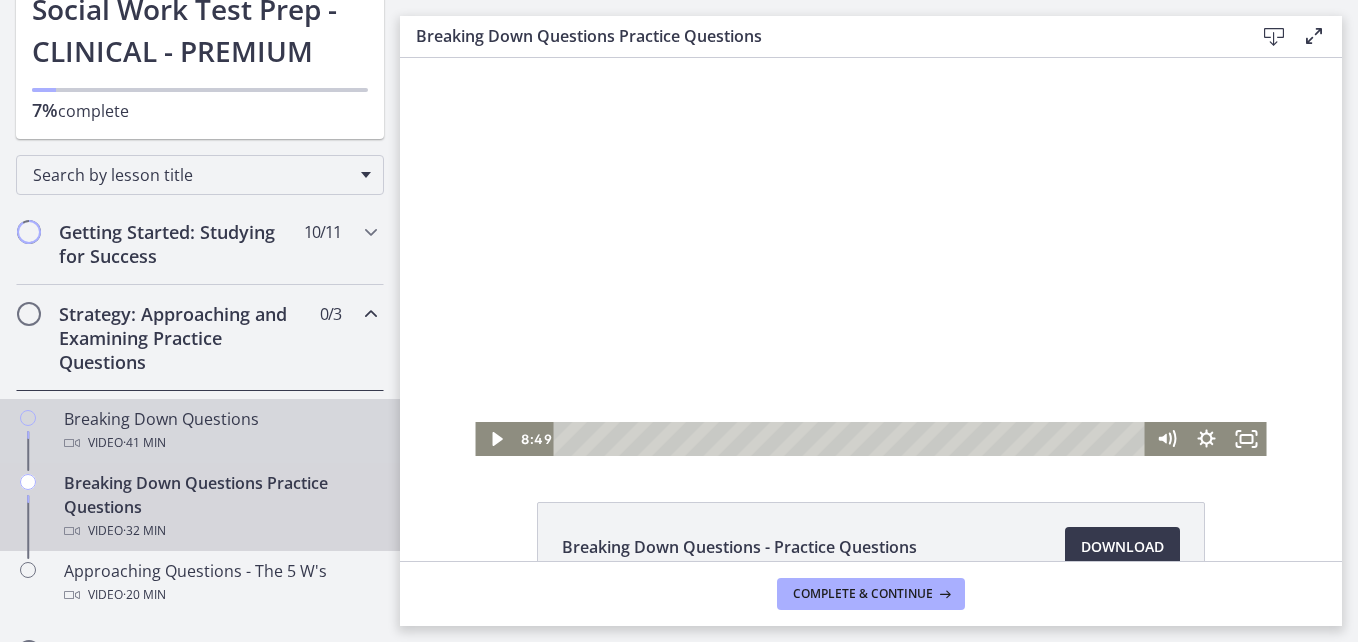 click on "·  41 min" at bounding box center [144, 443] 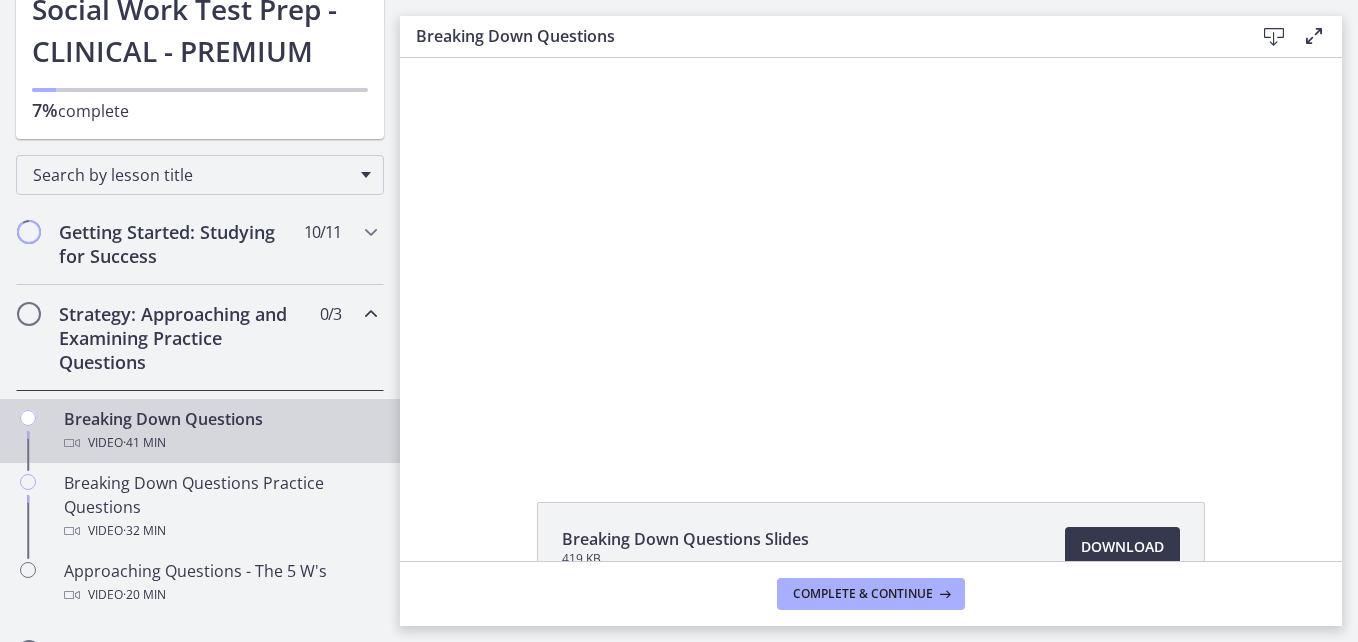 scroll, scrollTop: 0, scrollLeft: 0, axis: both 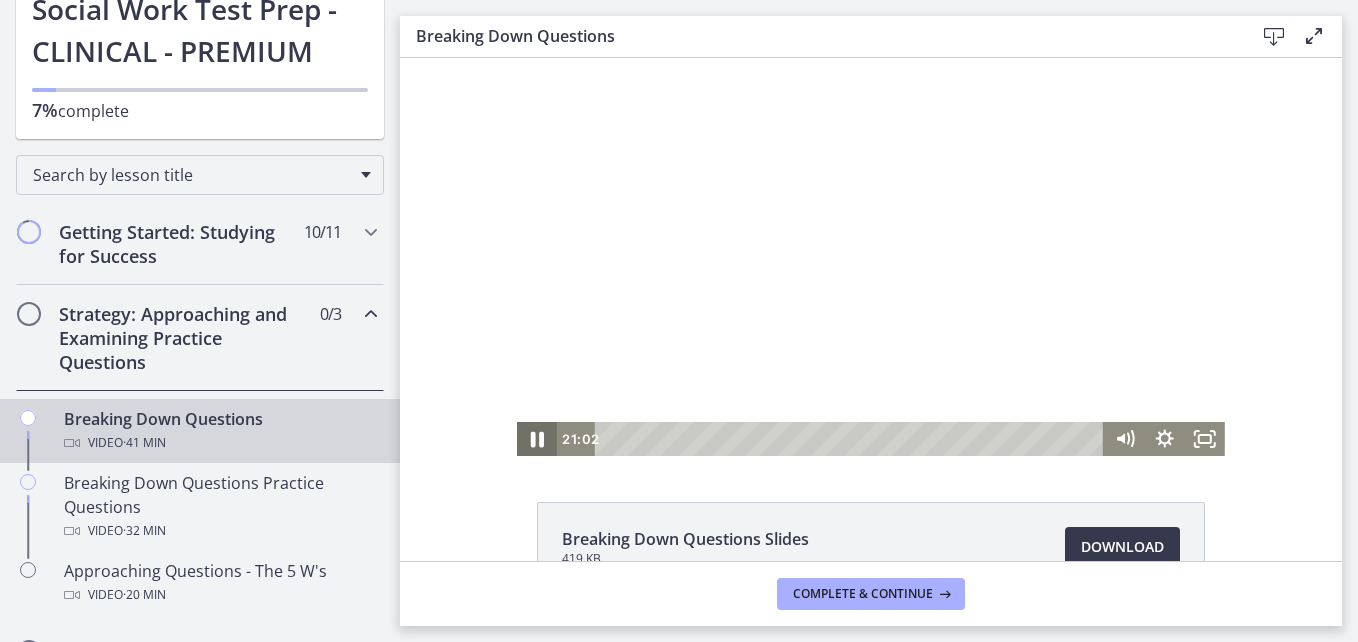 click 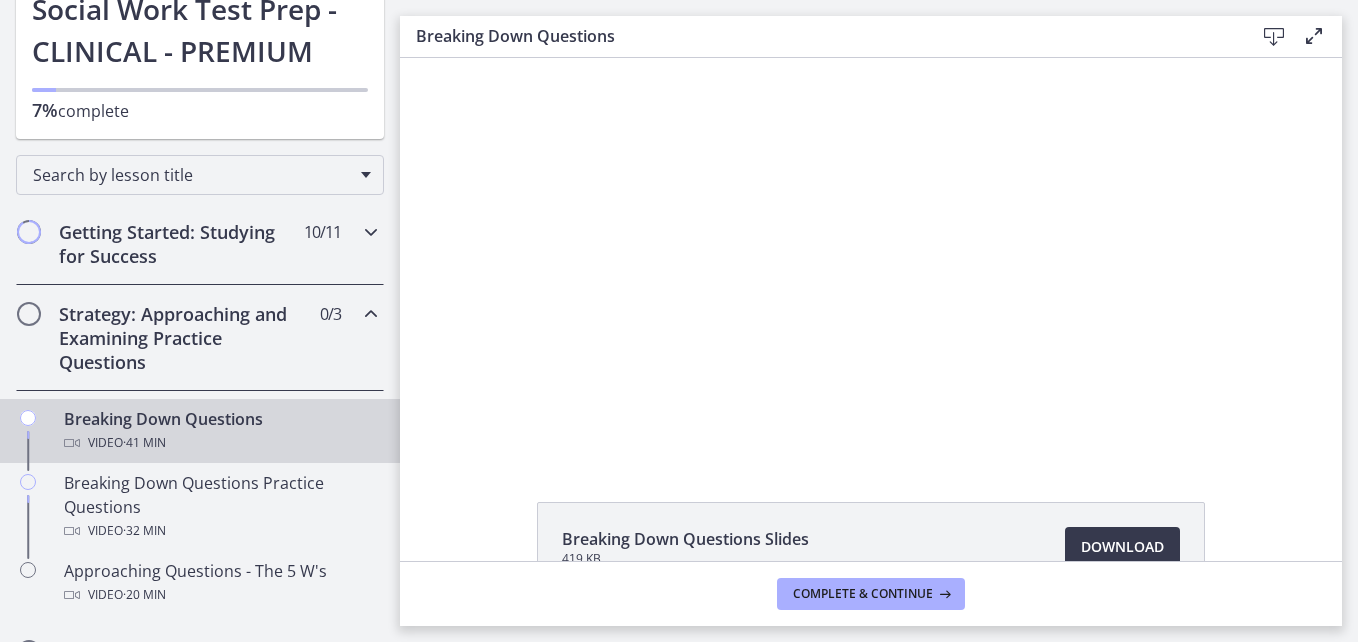 scroll, scrollTop: 0, scrollLeft: 0, axis: both 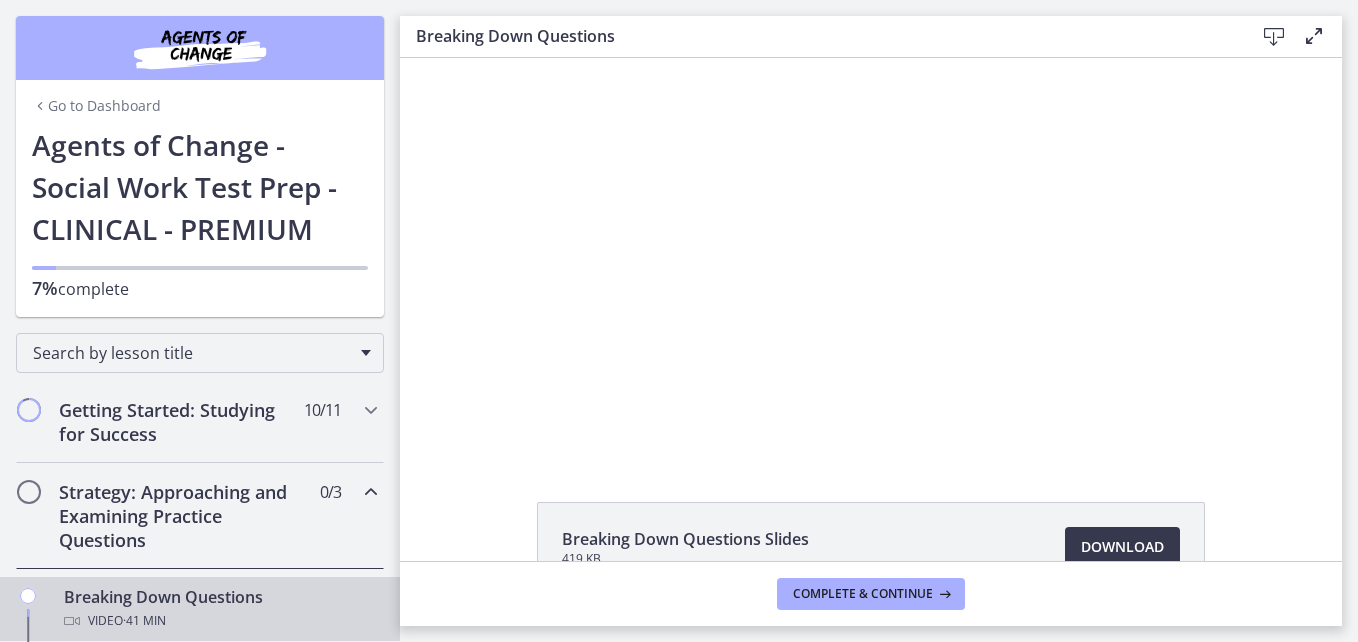 click on "Go to Dashboard" at bounding box center [96, 106] 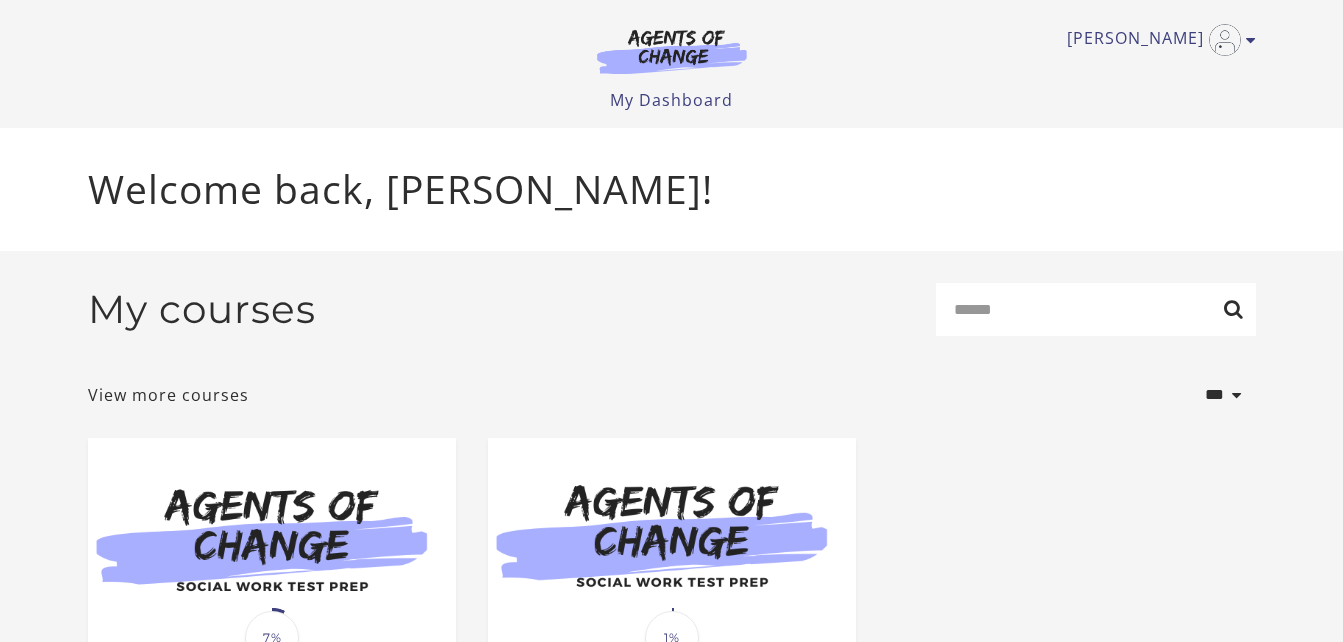 scroll, scrollTop: 0, scrollLeft: 0, axis: both 